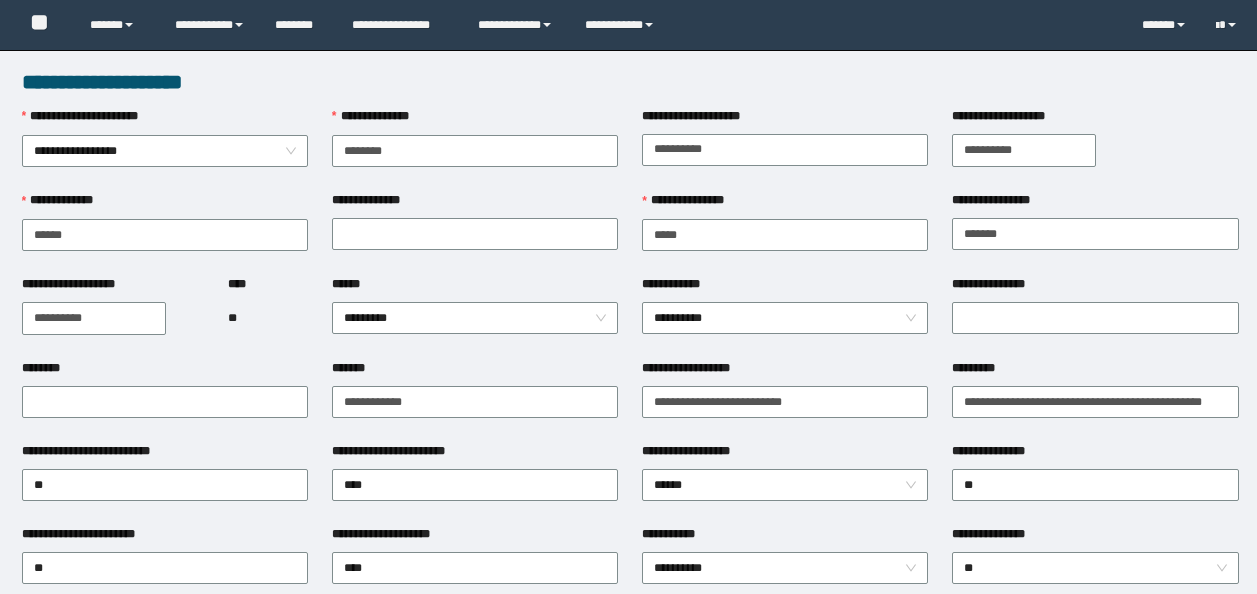 scroll, scrollTop: 0, scrollLeft: 0, axis: both 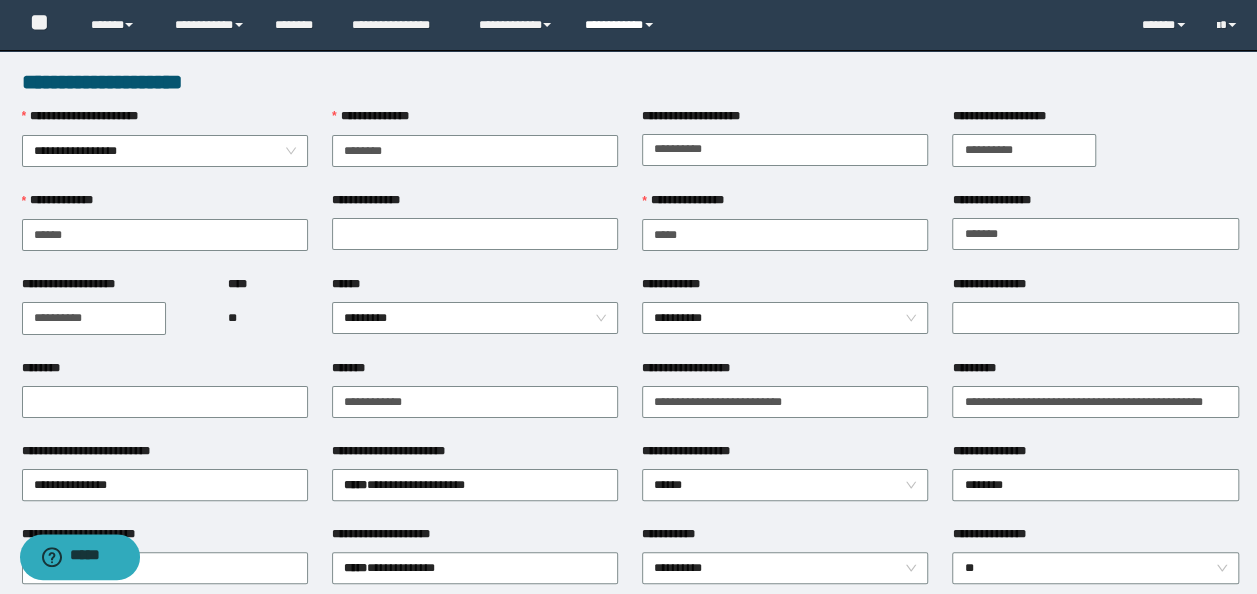 click on "**********" at bounding box center (622, 25) 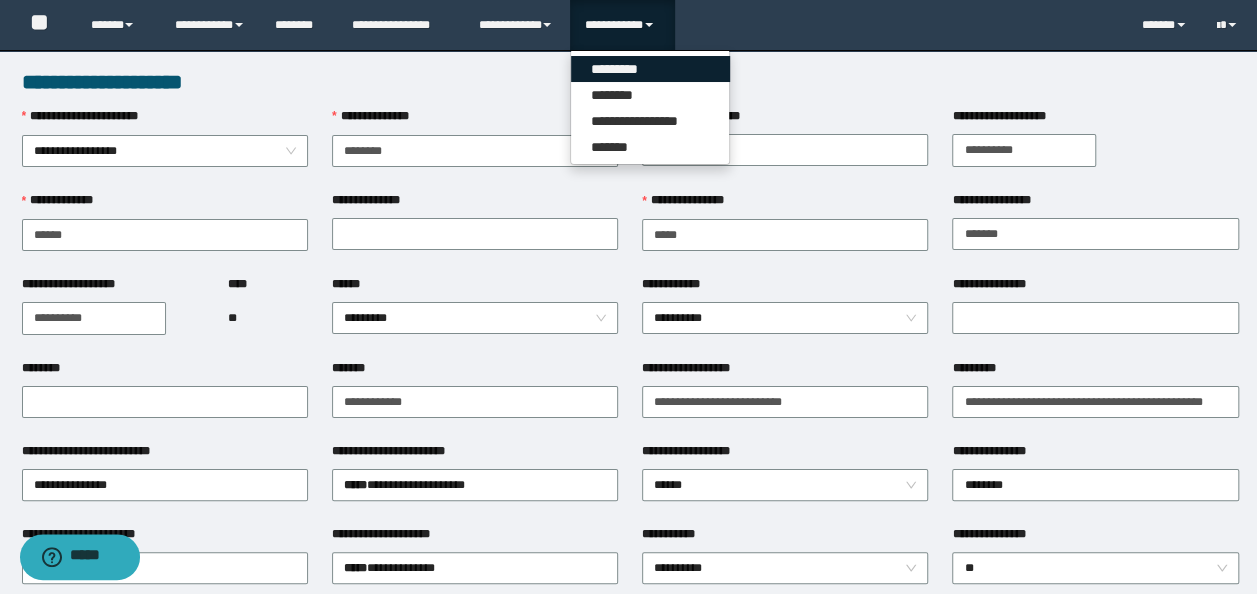 click on "*********" at bounding box center [650, 69] 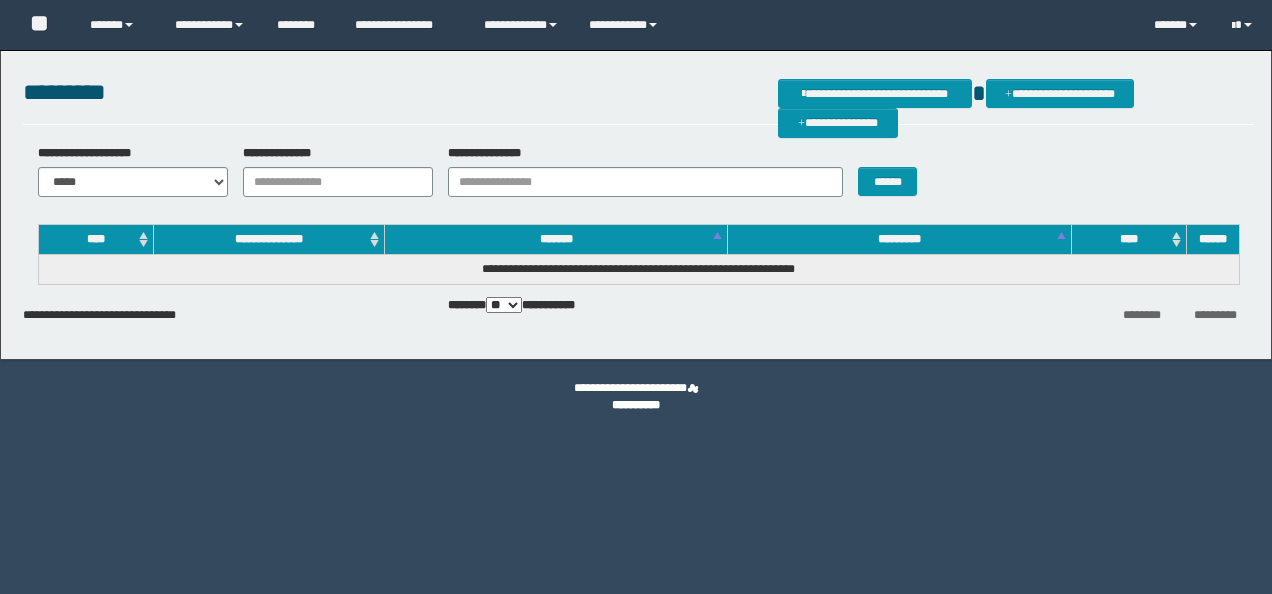 scroll, scrollTop: 0, scrollLeft: 0, axis: both 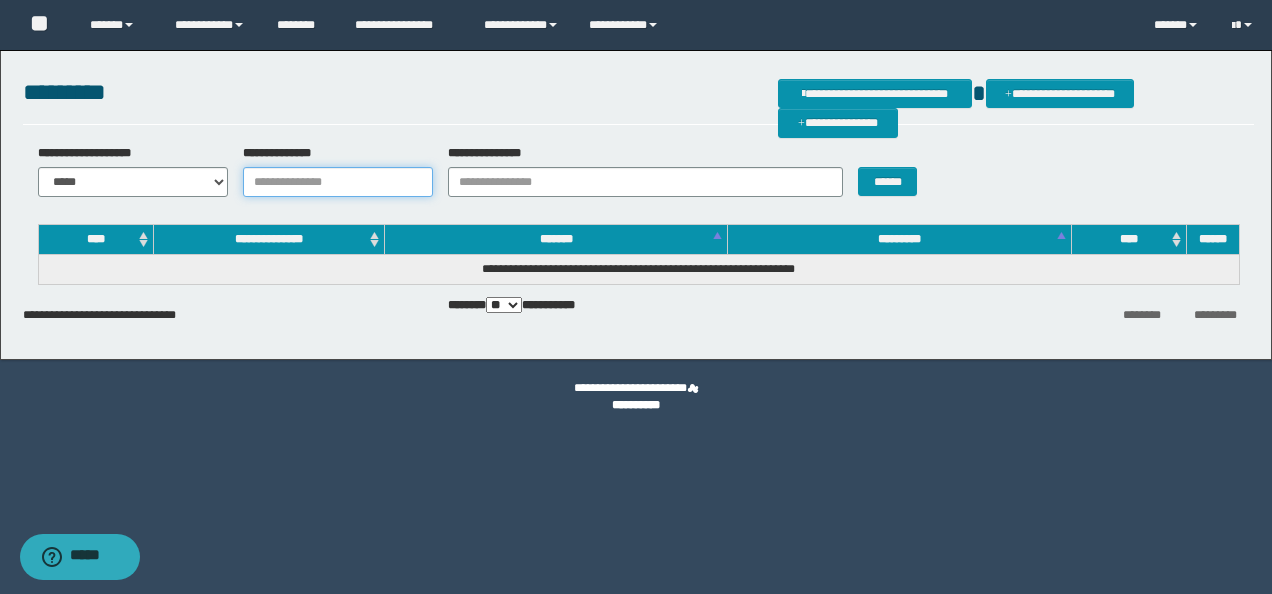 click on "**********" at bounding box center (338, 182) 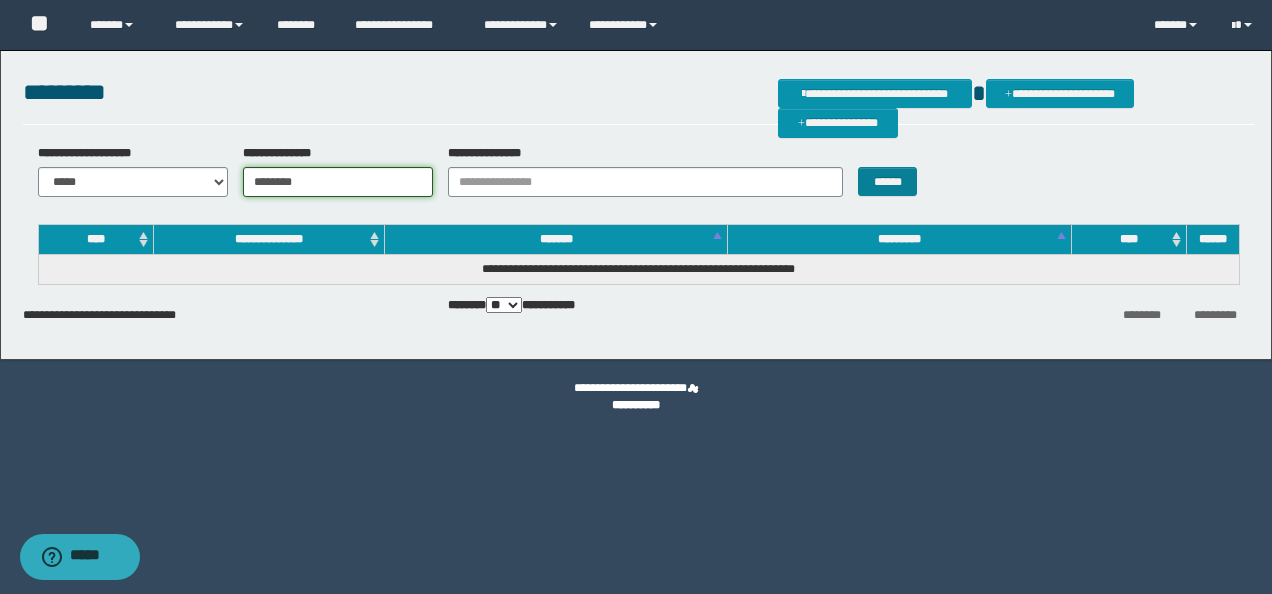 type on "********" 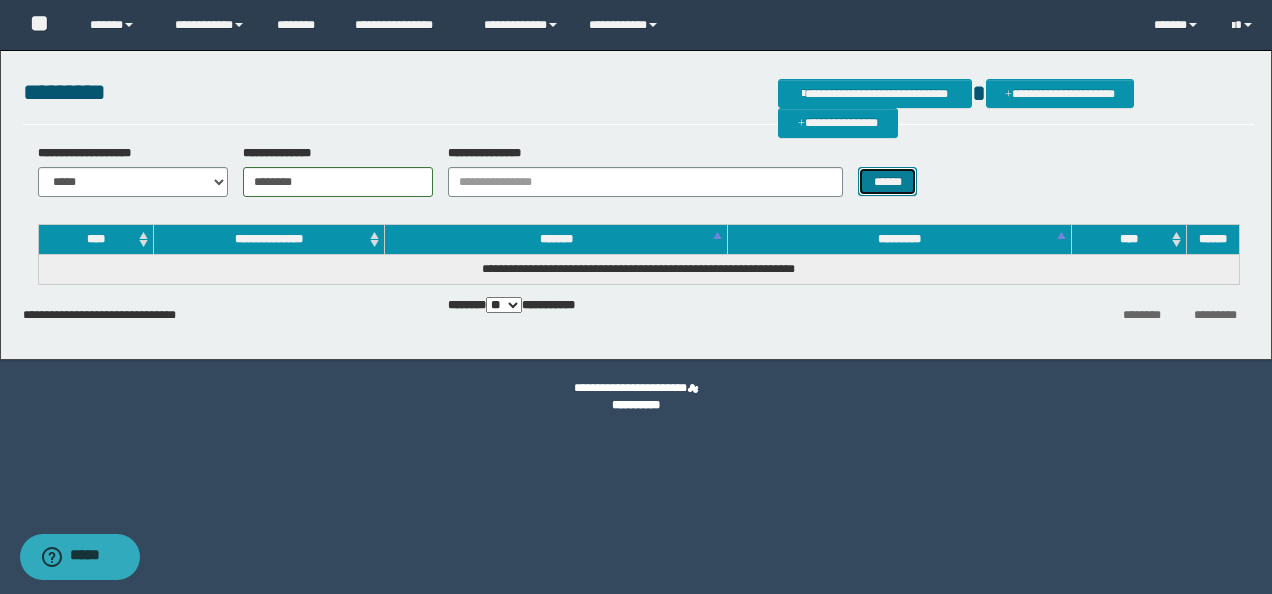 click on "******" at bounding box center [887, 181] 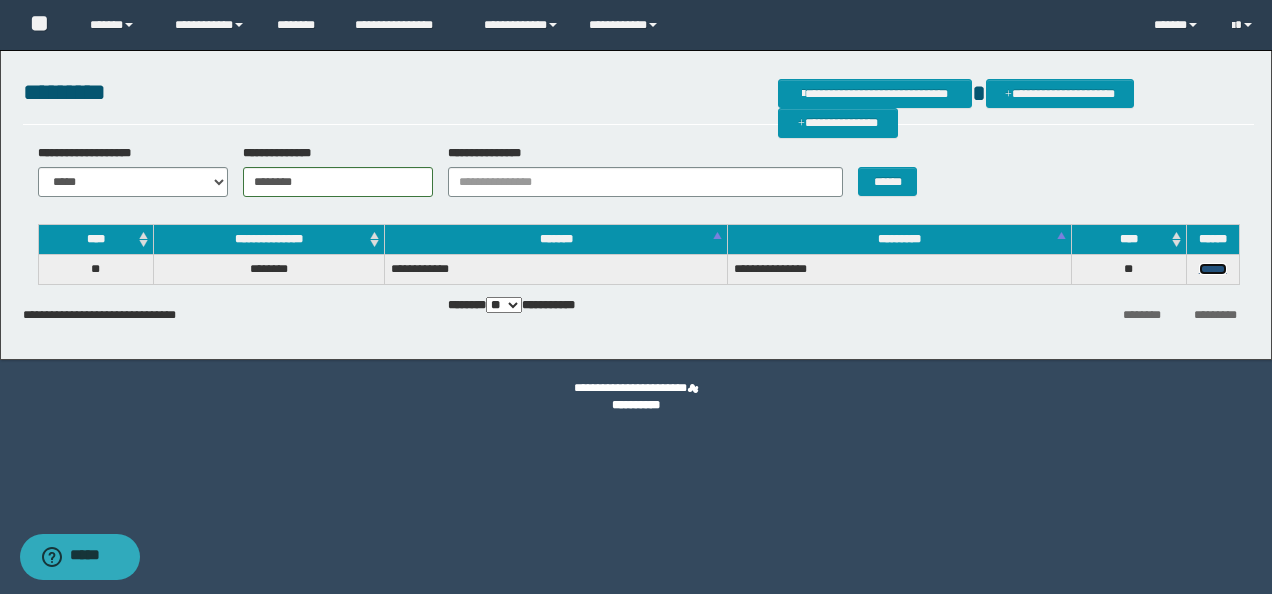 click on "******" at bounding box center (1213, 269) 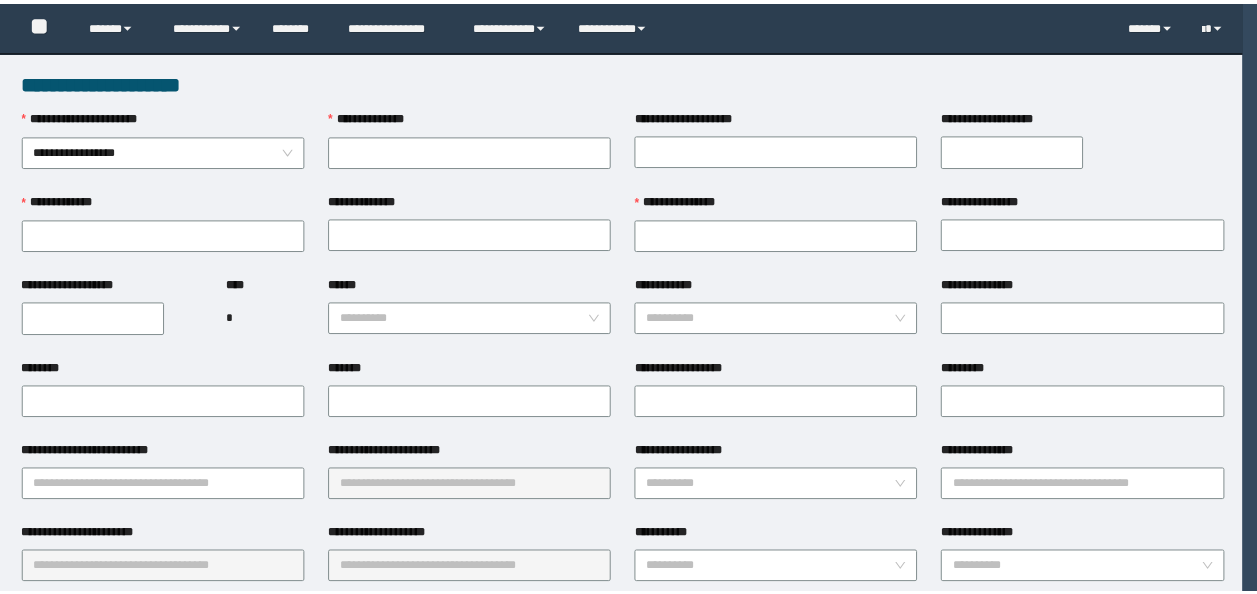 scroll, scrollTop: 0, scrollLeft: 0, axis: both 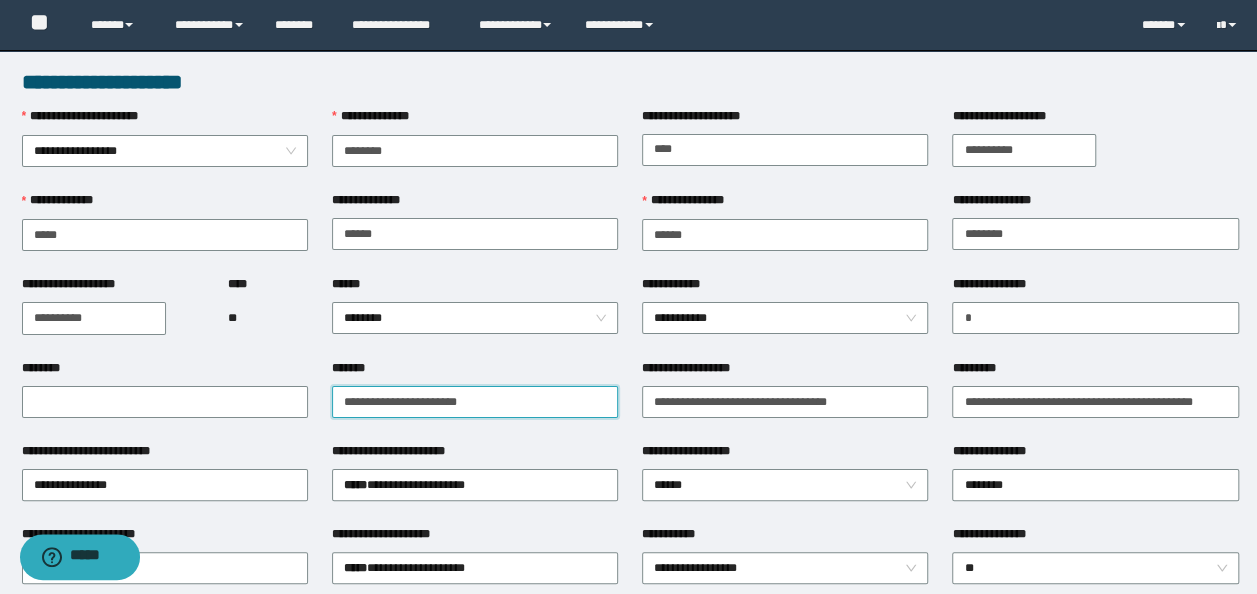drag, startPoint x: 330, startPoint y: 384, endPoint x: 0, endPoint y: 333, distance: 333.91766 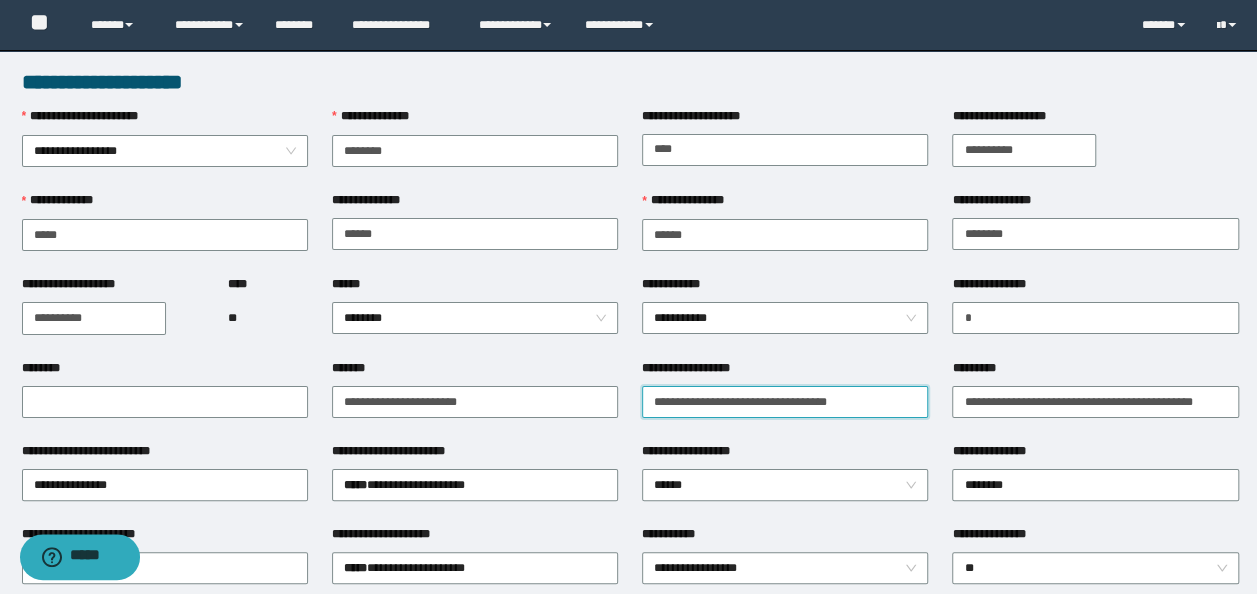 drag, startPoint x: 866, startPoint y: 409, endPoint x: 54, endPoint y: 374, distance: 812.75397 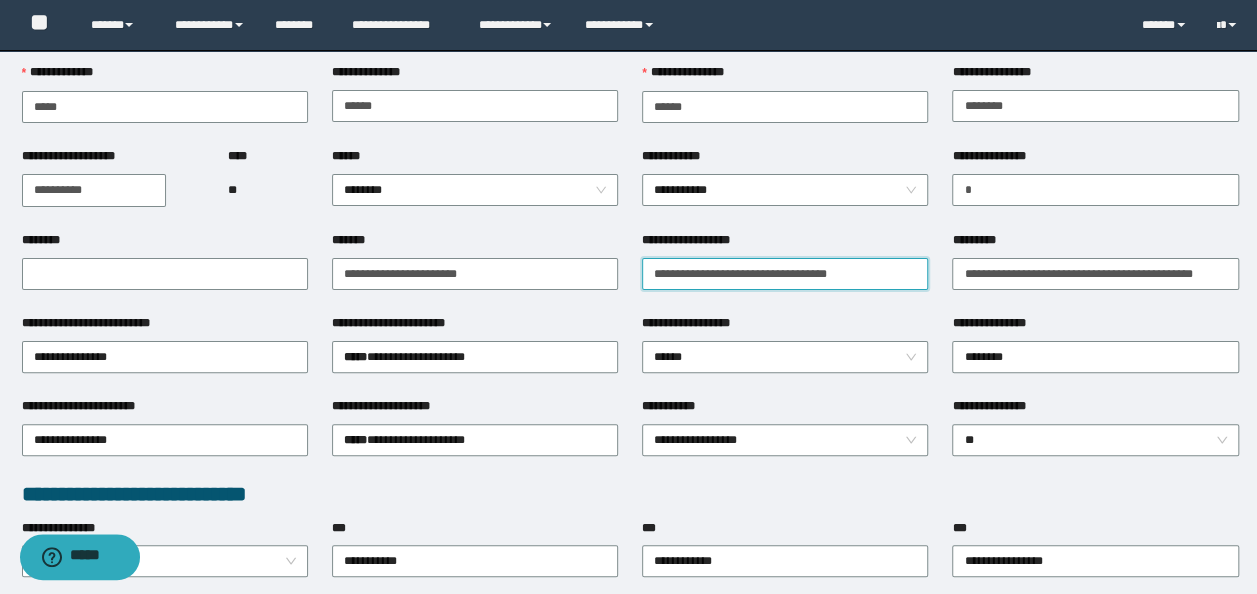 scroll, scrollTop: 200, scrollLeft: 0, axis: vertical 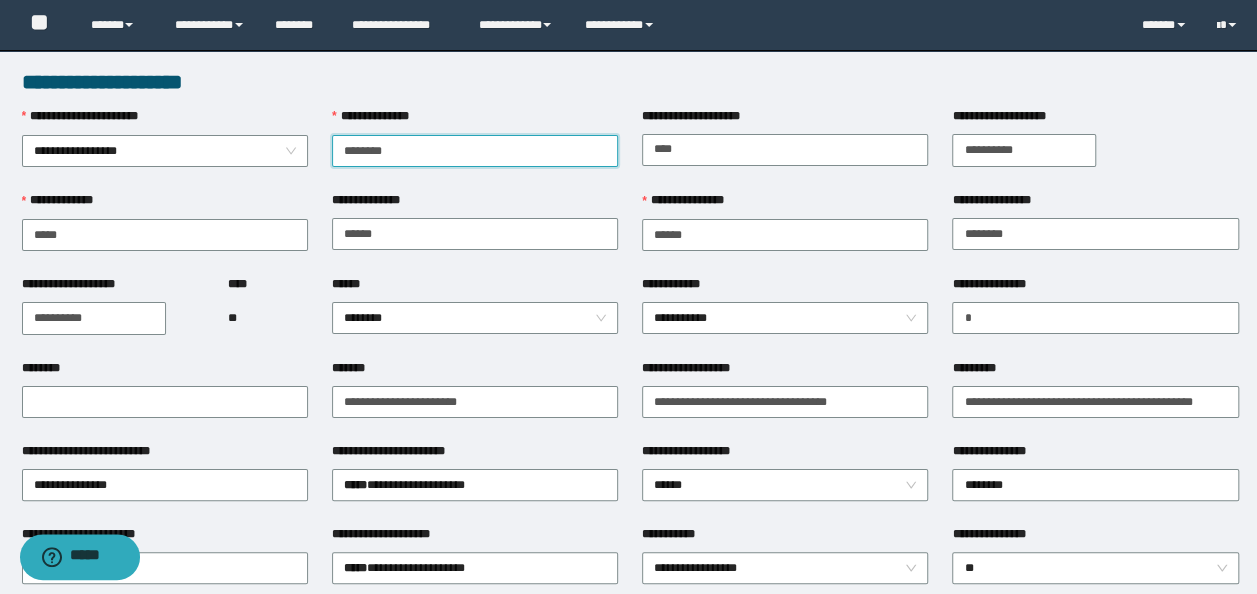 drag, startPoint x: 464, startPoint y: 154, endPoint x: -4, endPoint y: 148, distance: 468.03845 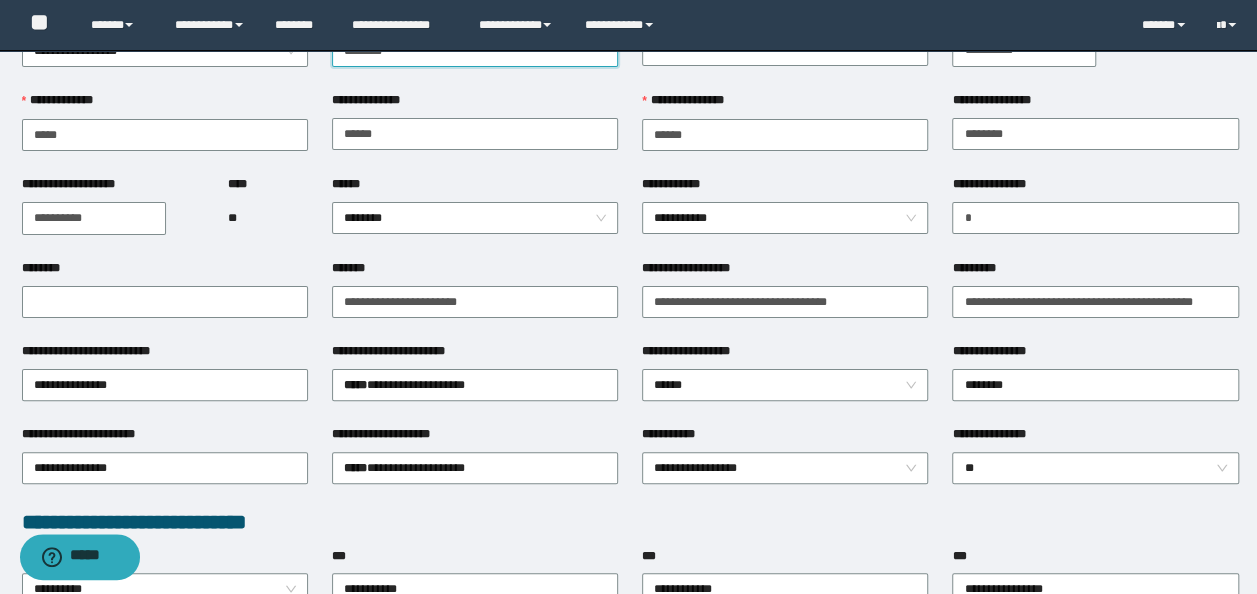 scroll, scrollTop: 400, scrollLeft: 0, axis: vertical 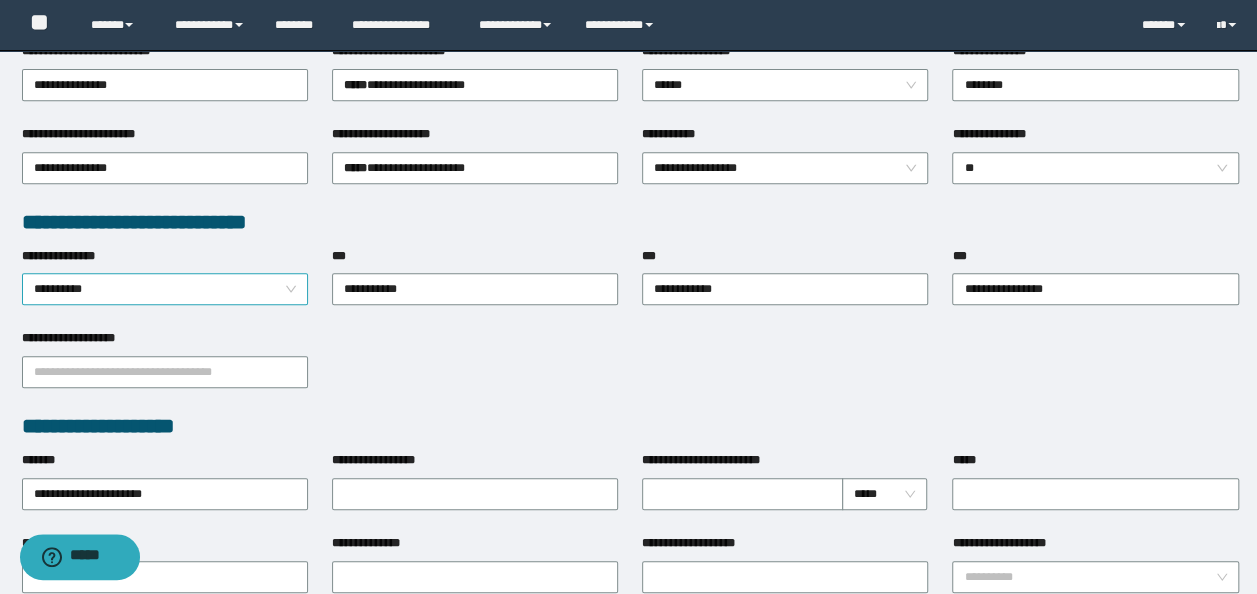click on "**********" at bounding box center (165, 289) 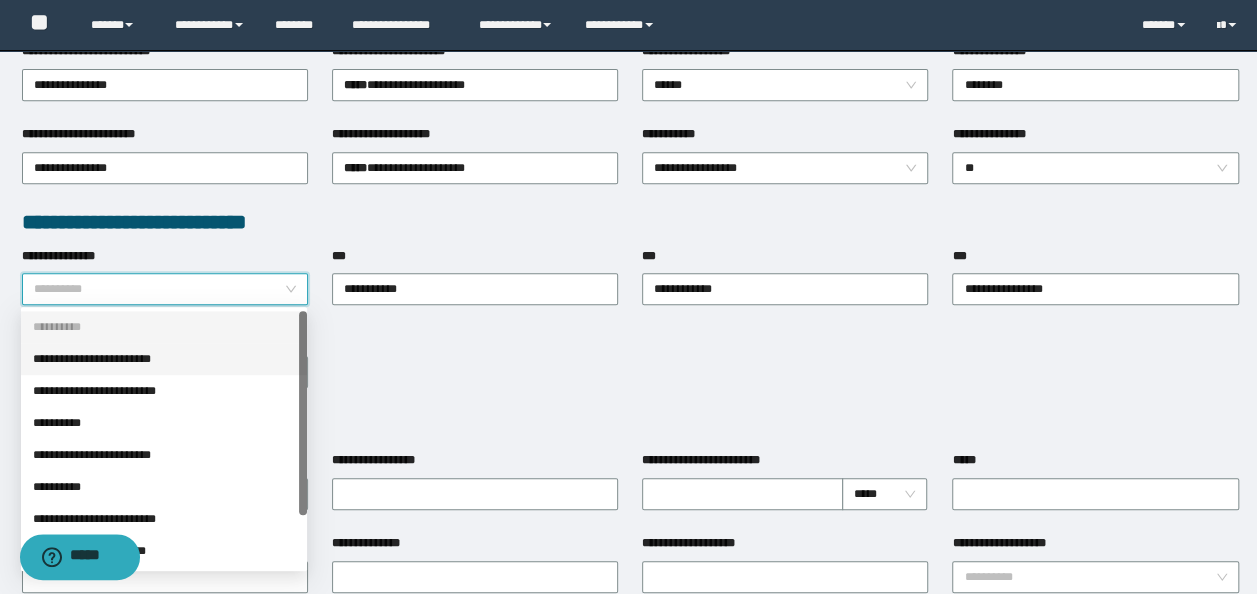 click on "**********" at bounding box center (164, 359) 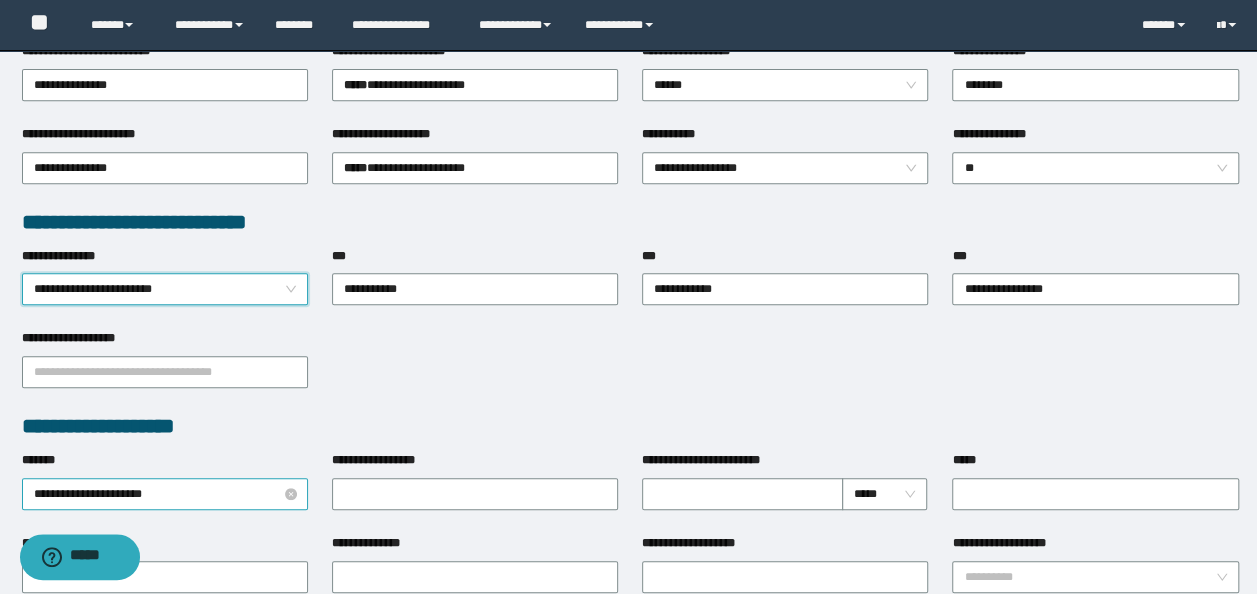 click on "**********" at bounding box center [165, 494] 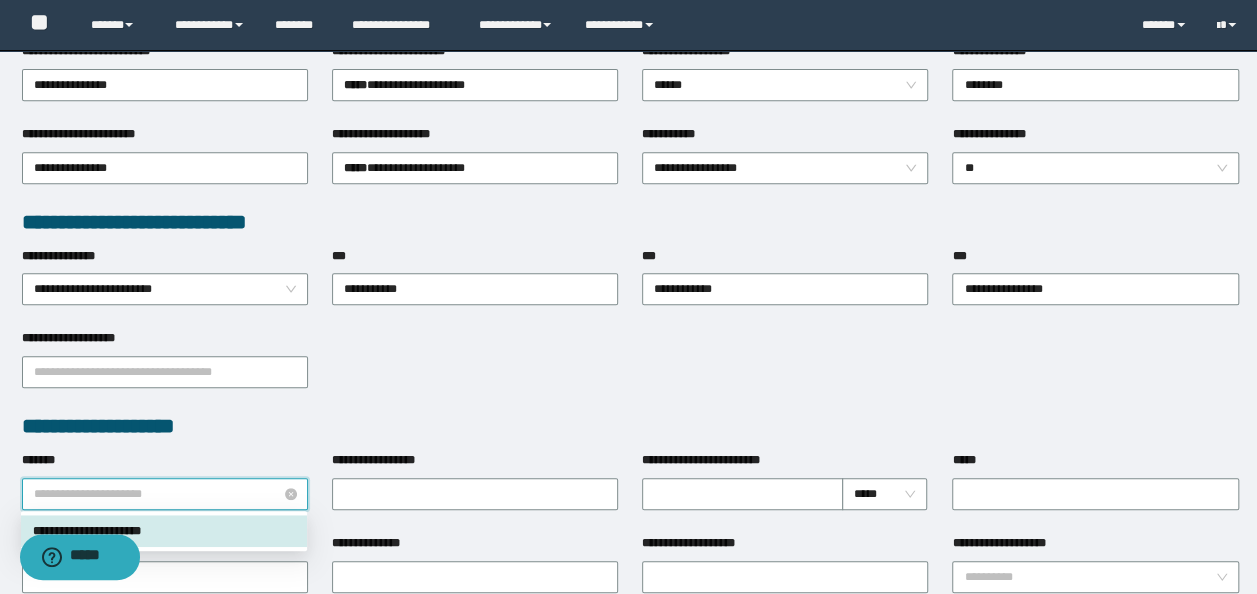 paste on "**********" 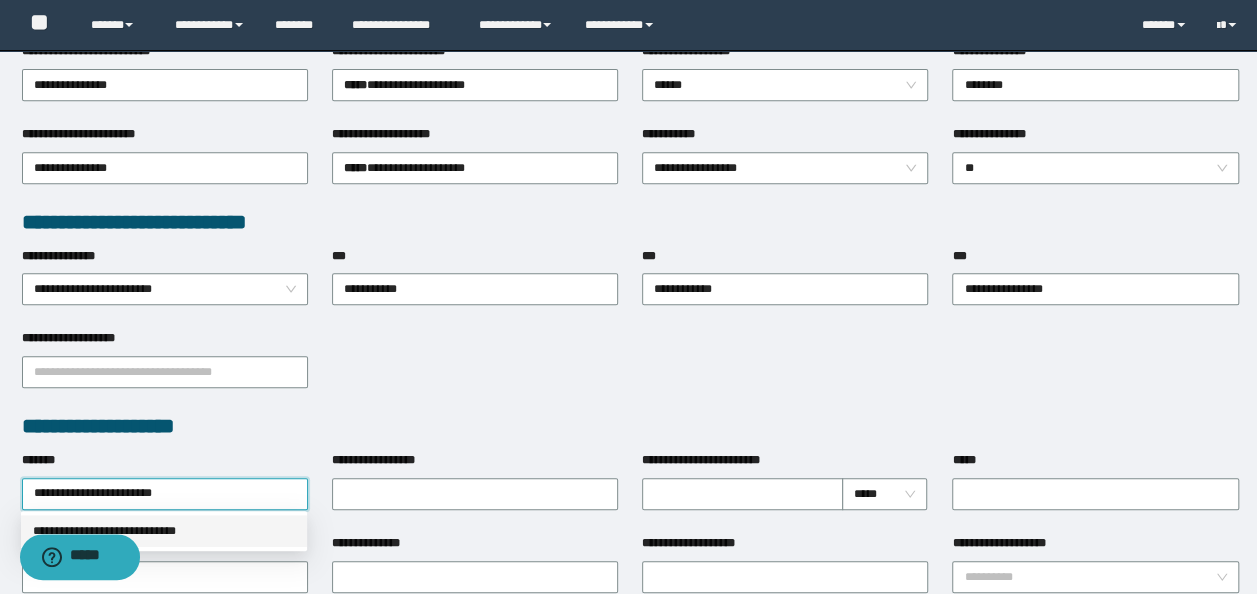 click on "**********" at bounding box center (164, 531) 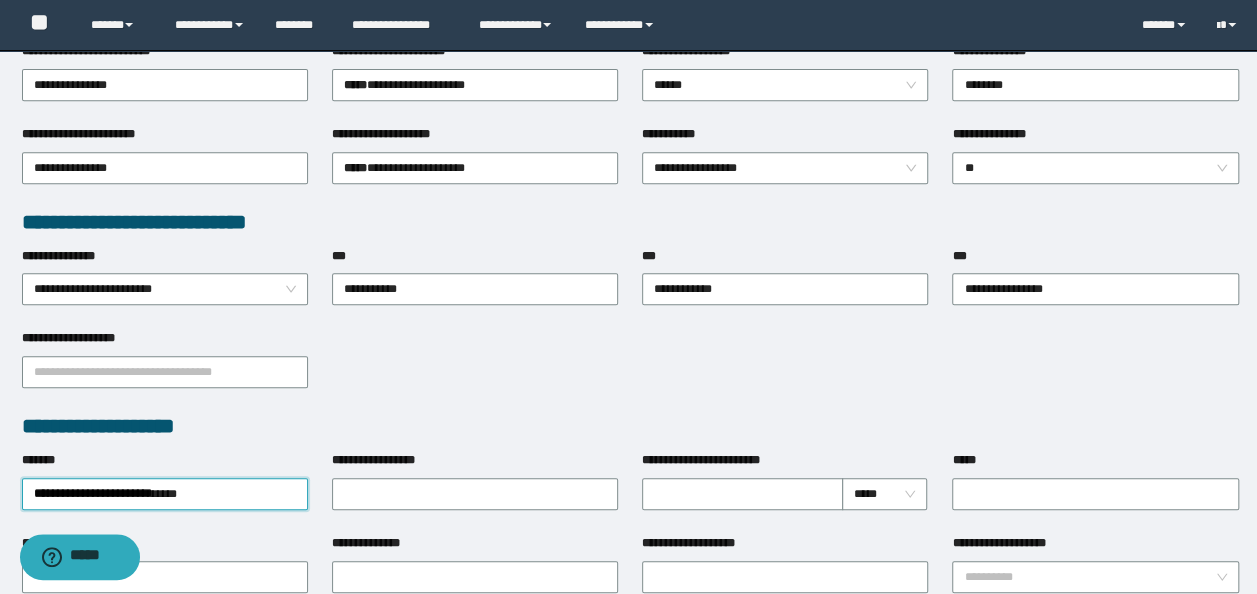 scroll, scrollTop: 100, scrollLeft: 0, axis: vertical 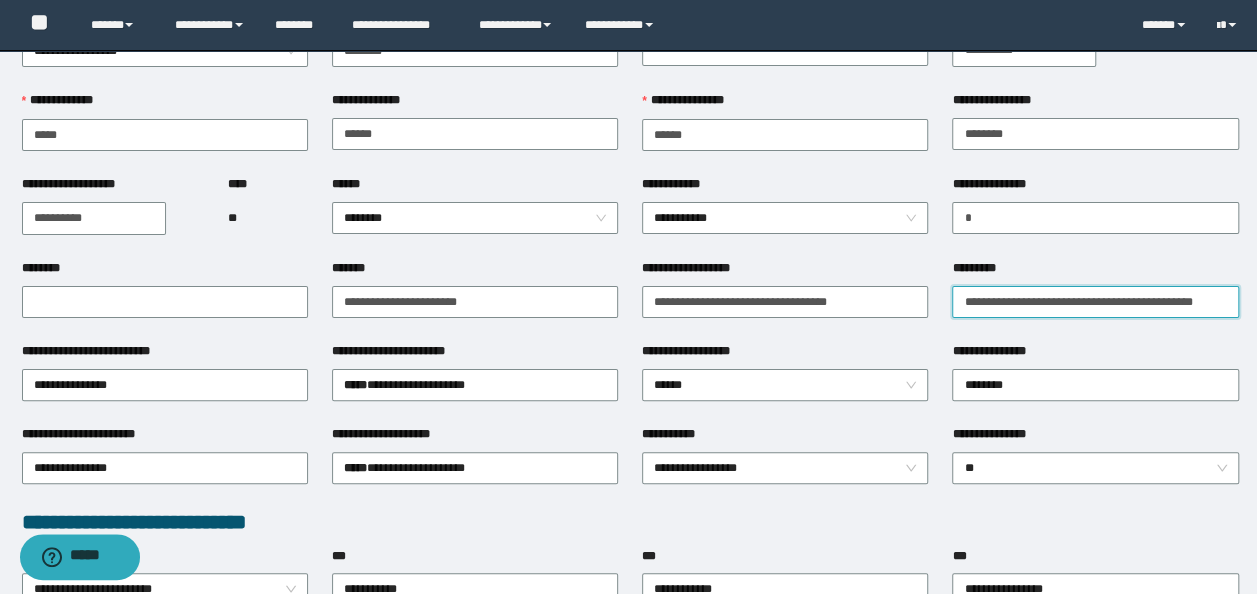 click on "*********" at bounding box center [1095, 302] 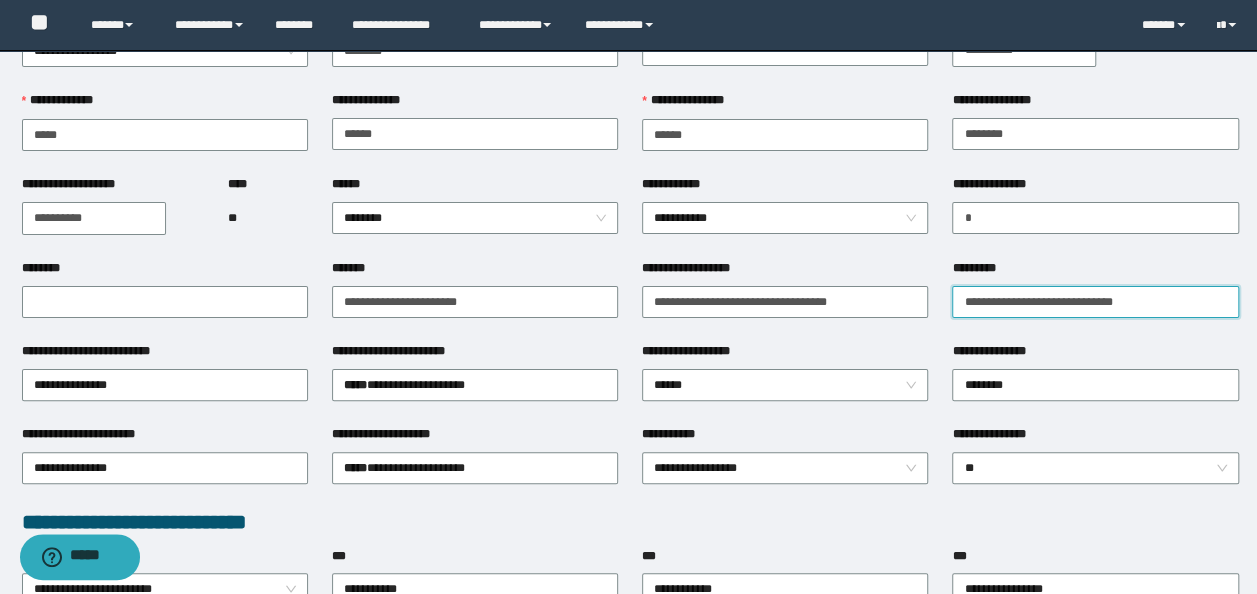 type on "**********" 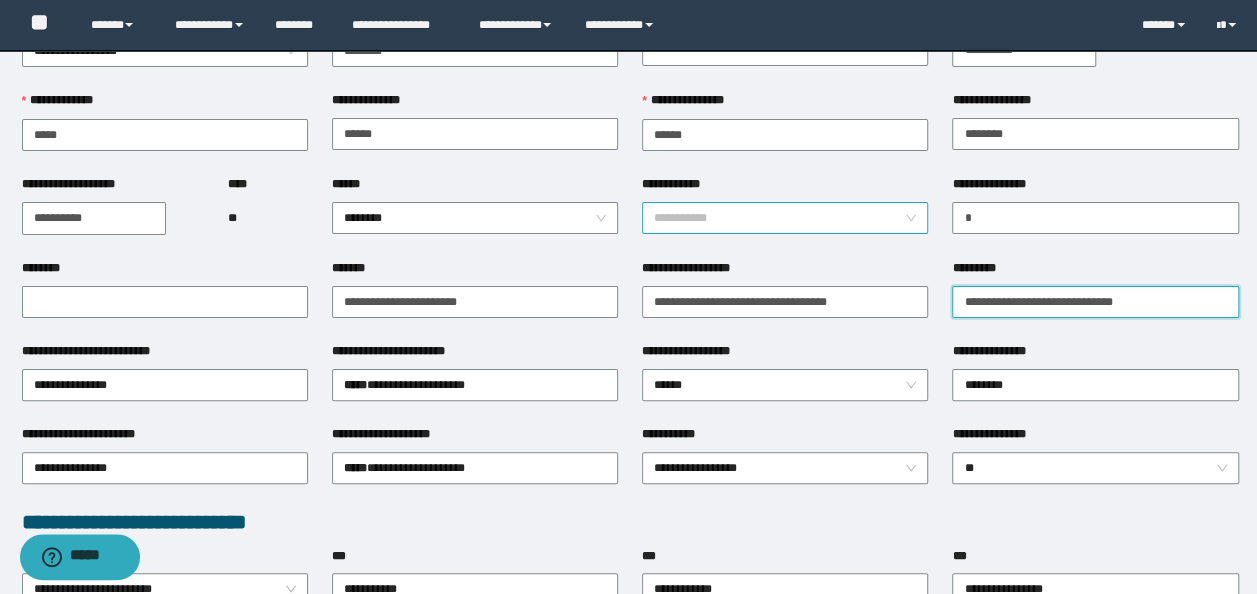 click on "**********" at bounding box center (785, 218) 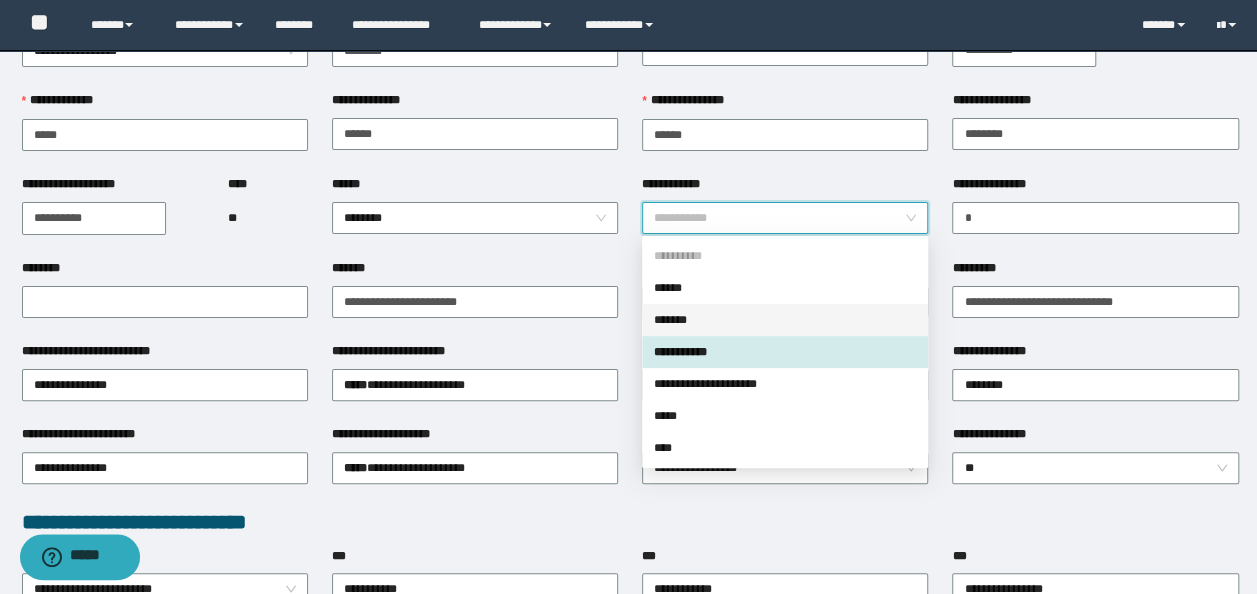 click on "*******" at bounding box center [785, 320] 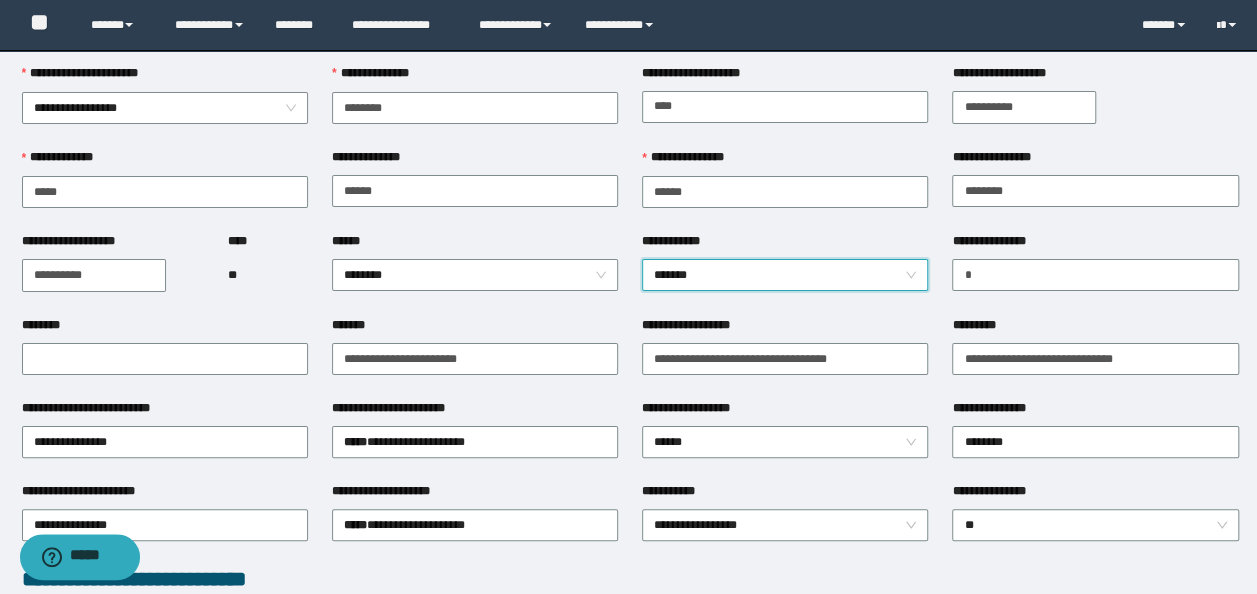 scroll, scrollTop: 0, scrollLeft: 0, axis: both 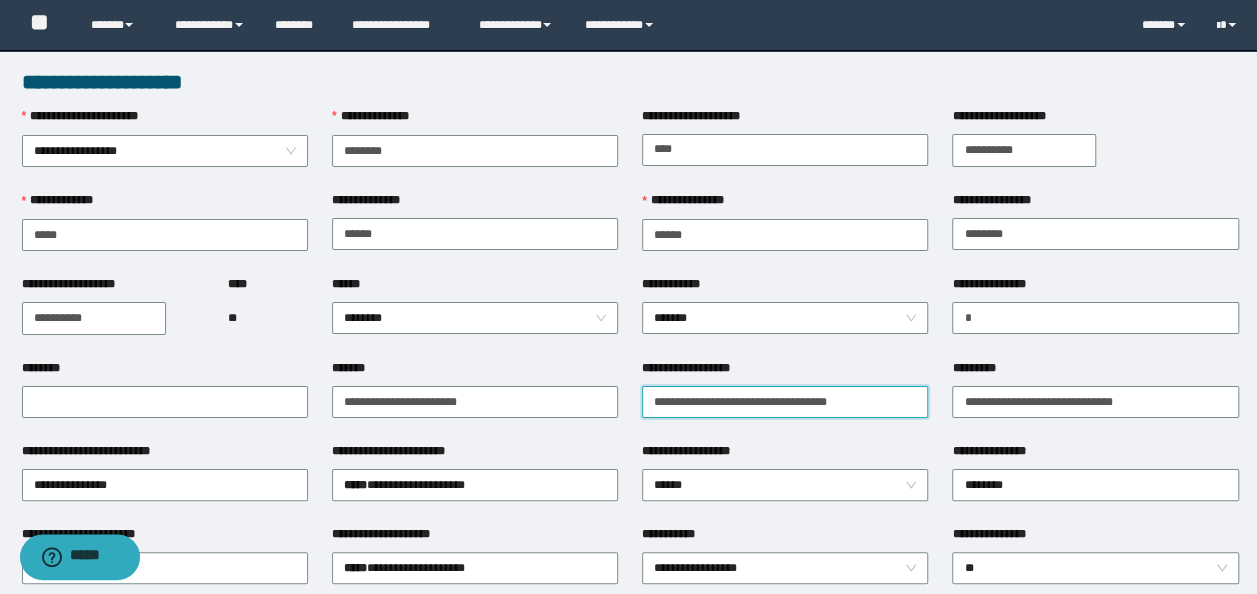drag, startPoint x: 862, startPoint y: 406, endPoint x: 77, endPoint y: 416, distance: 785.0637 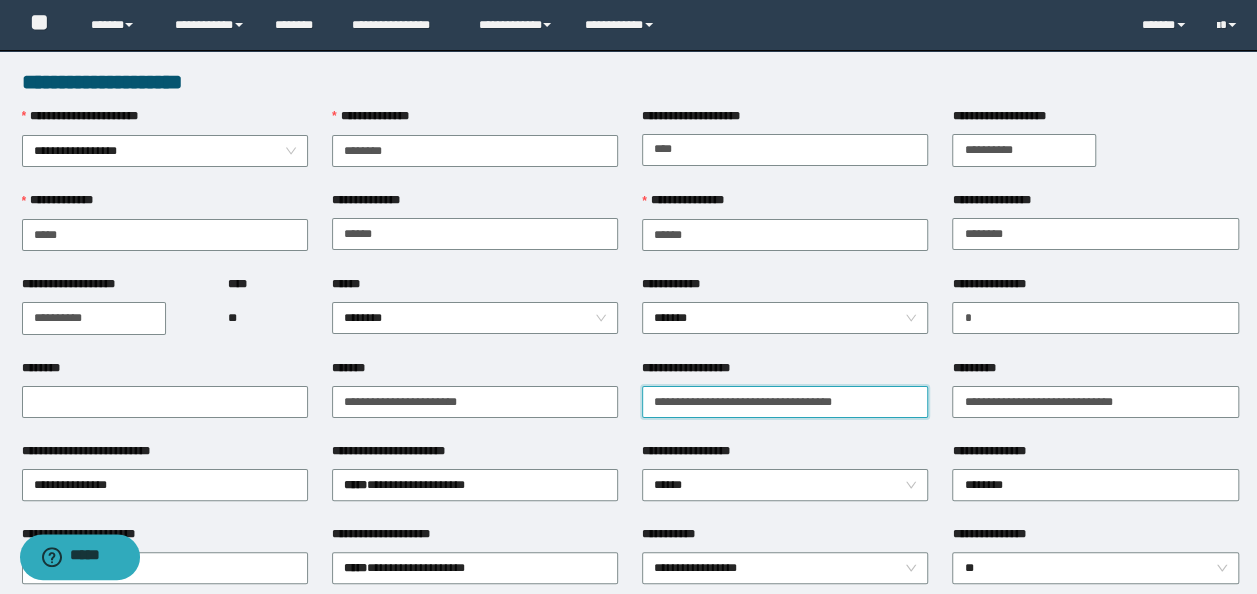 click on "**********" at bounding box center (785, 402) 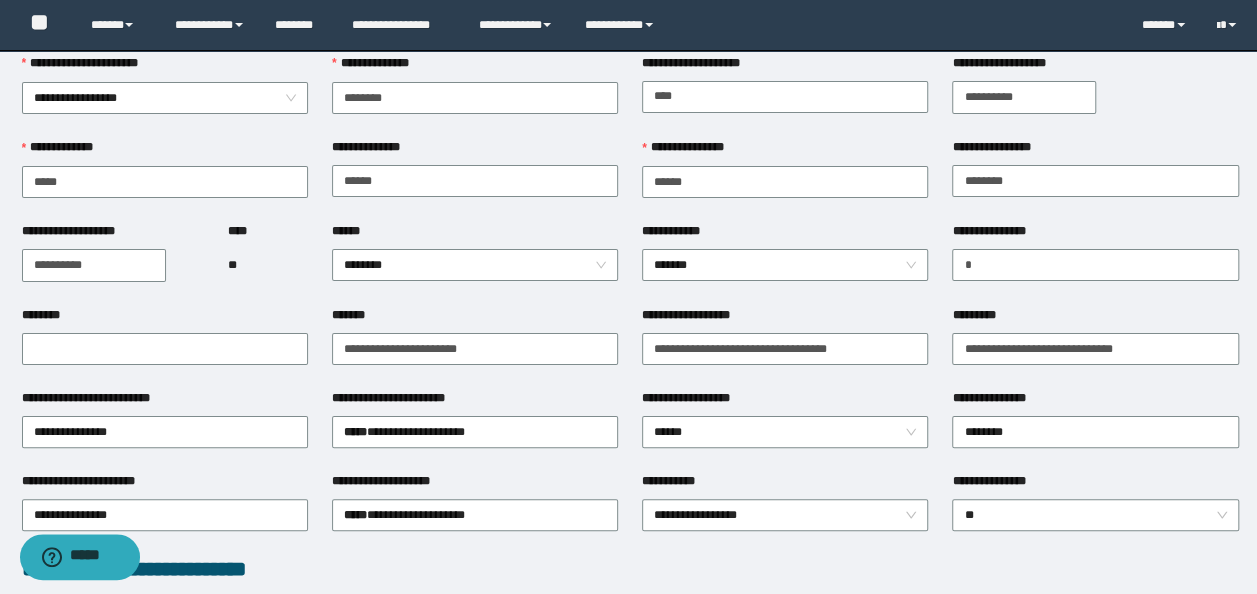 scroll, scrollTop: 200, scrollLeft: 0, axis: vertical 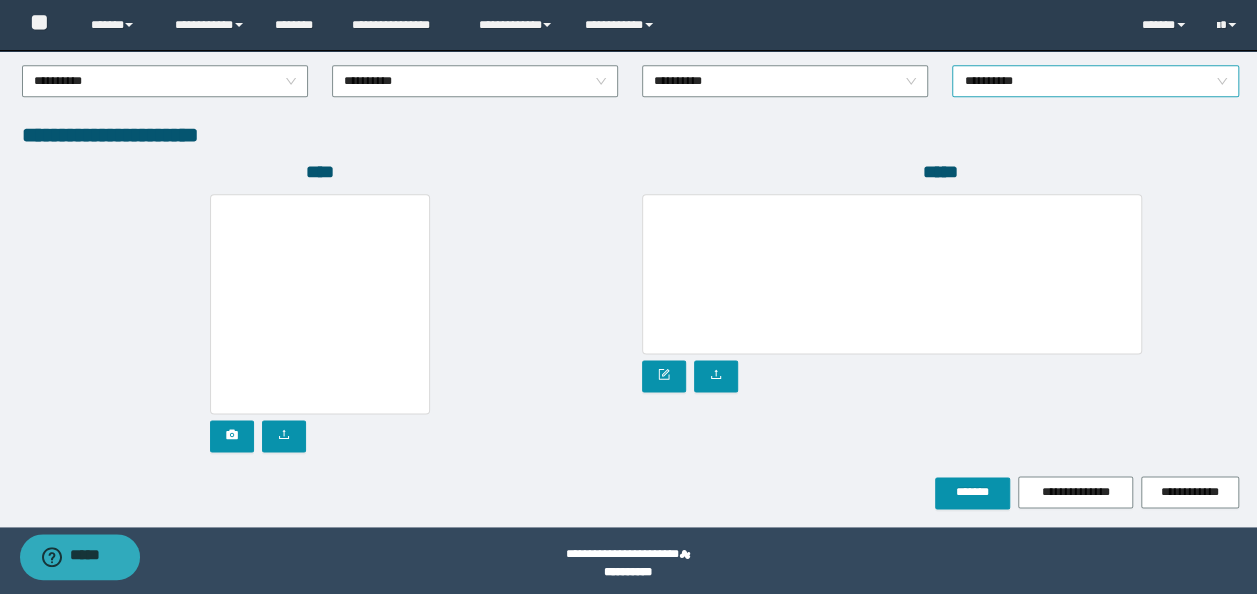 click on "**********" at bounding box center [1095, 81] 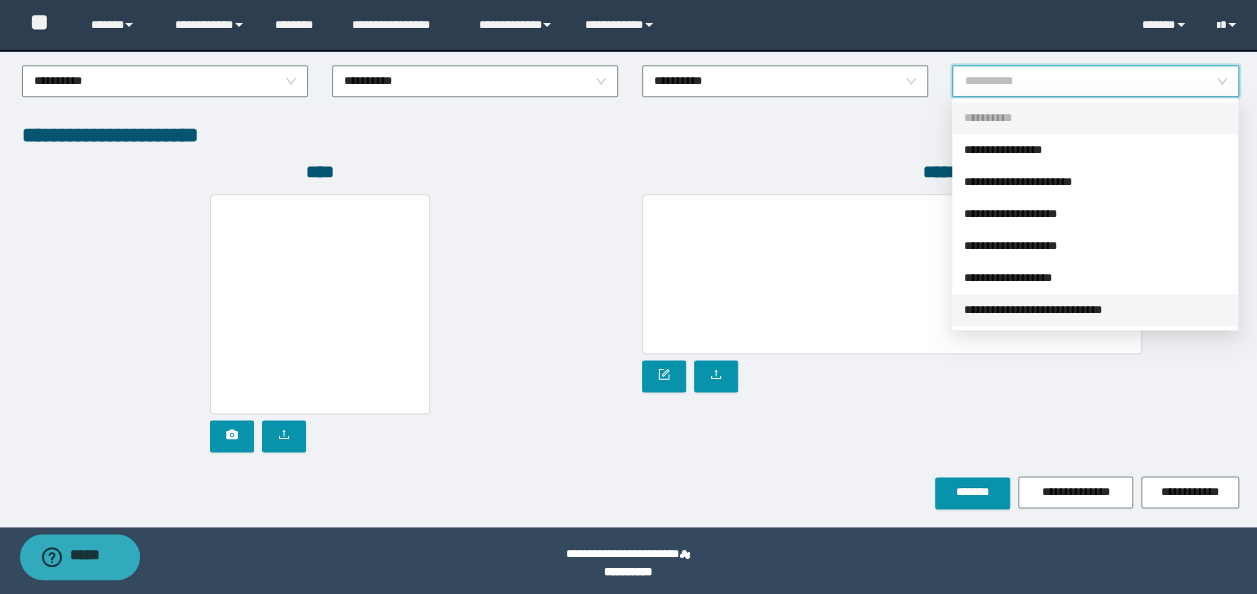 click on "**********" at bounding box center (1095, 310) 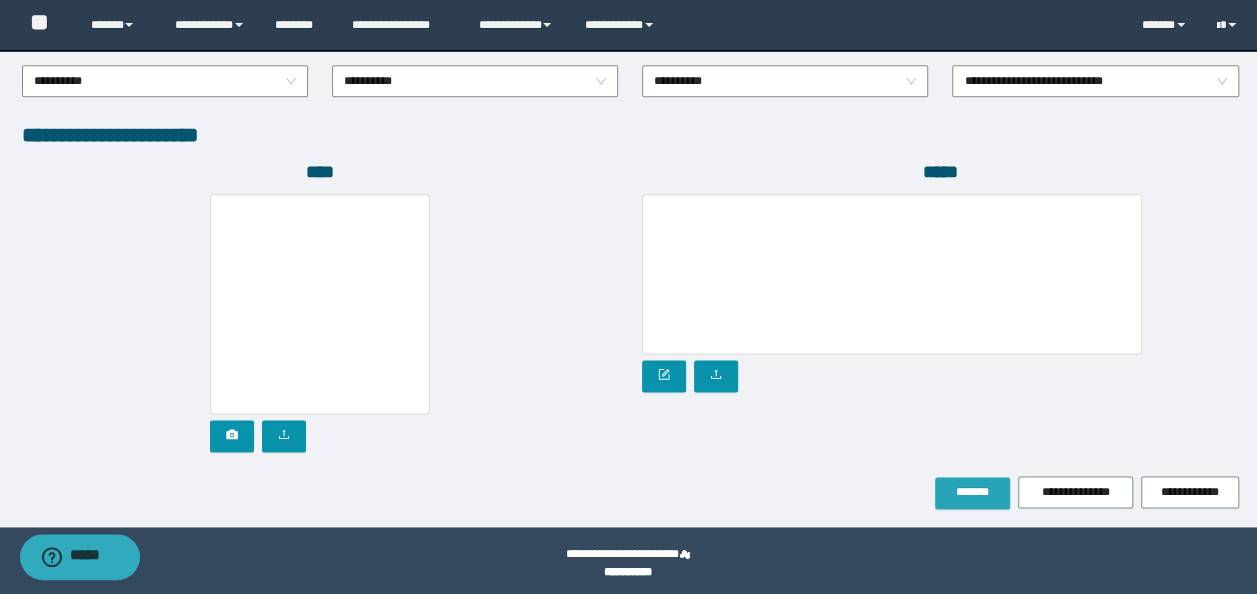 click on "*******" at bounding box center (972, 492) 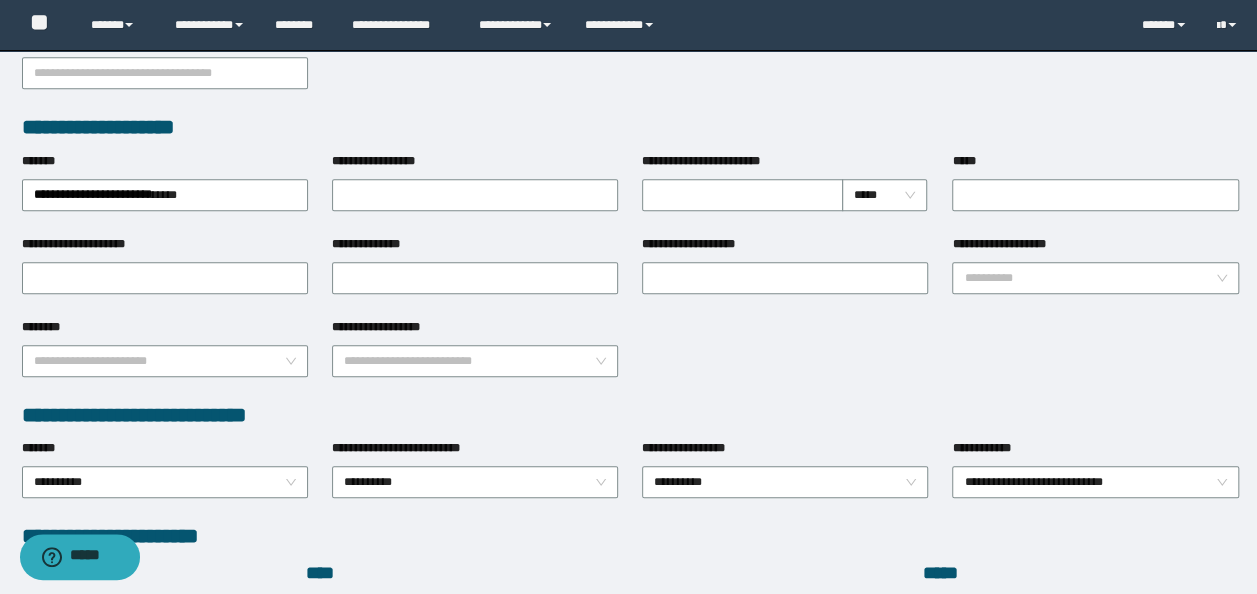 scroll, scrollTop: 252, scrollLeft: 0, axis: vertical 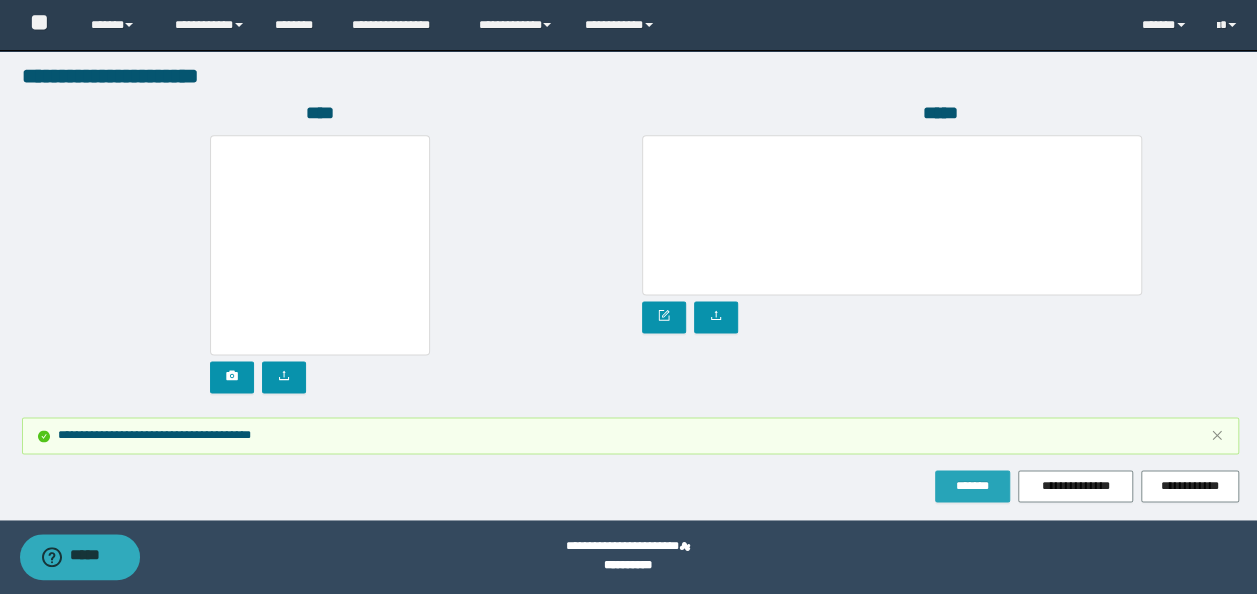click on "*******" at bounding box center [972, 486] 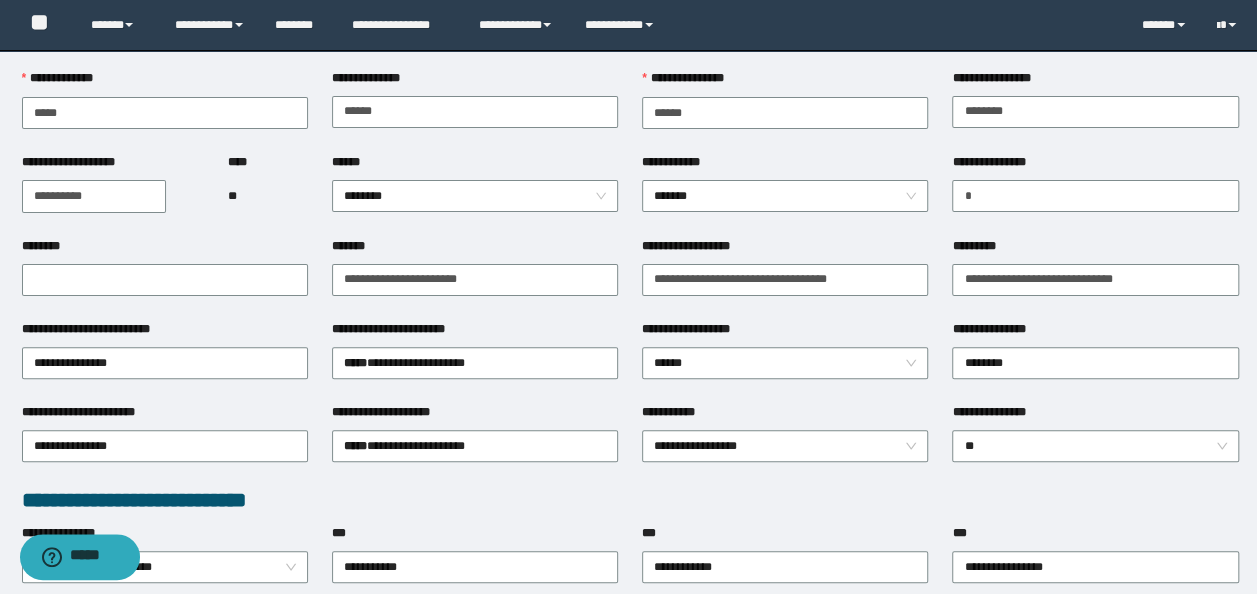 scroll, scrollTop: 0, scrollLeft: 0, axis: both 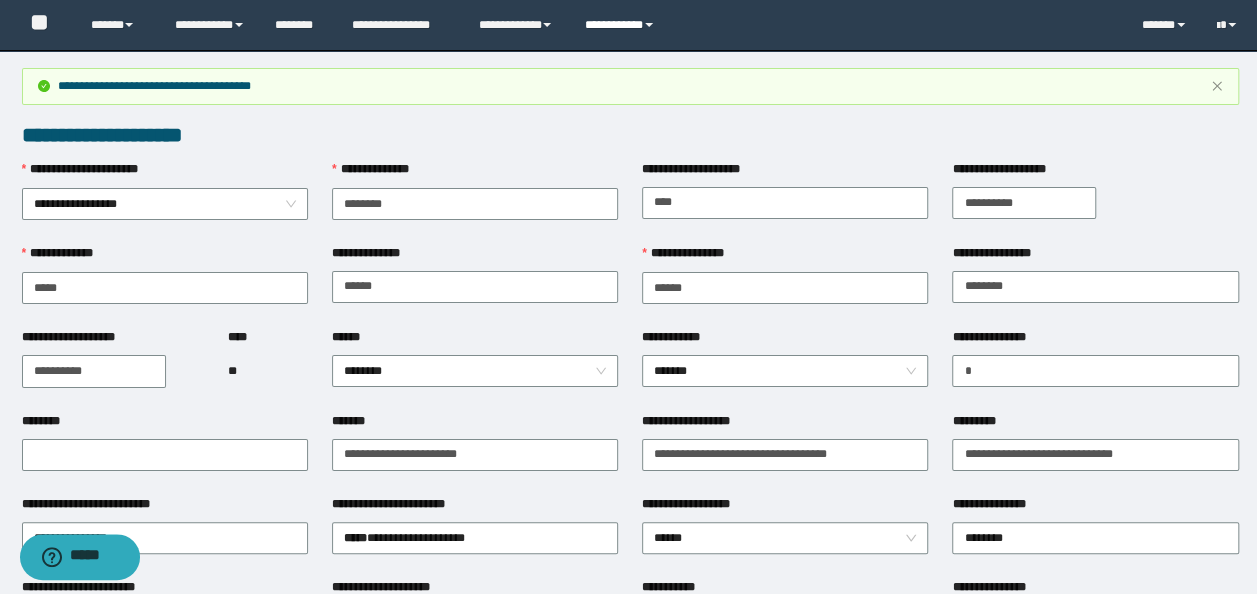 click on "**********" at bounding box center [622, 25] 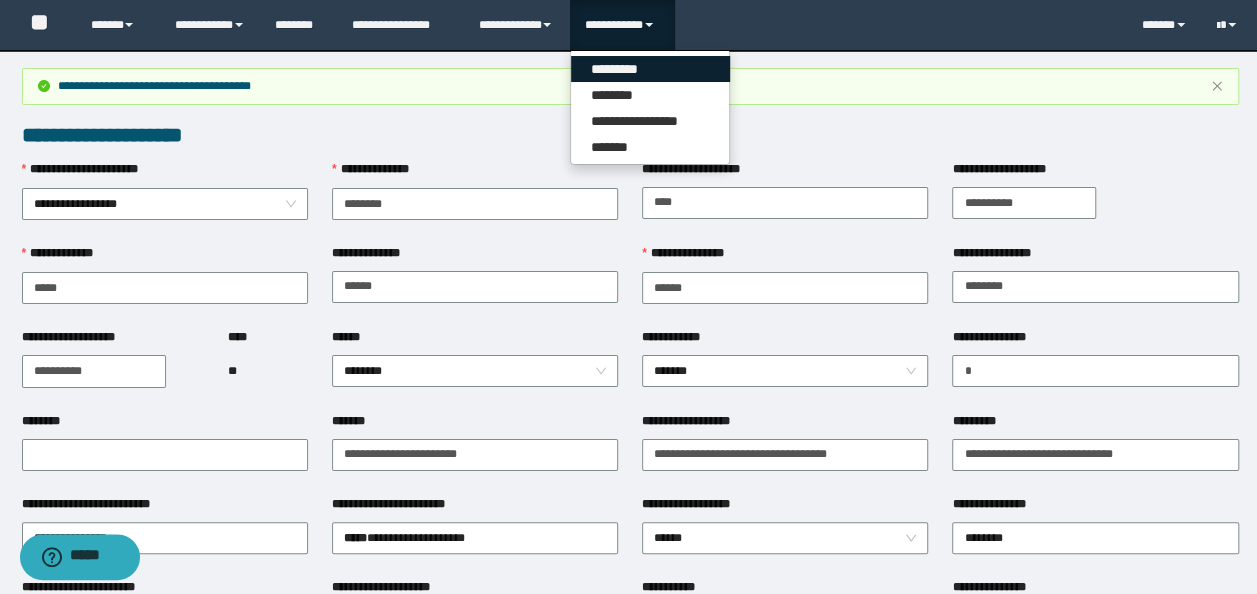 click on "*********" at bounding box center (650, 69) 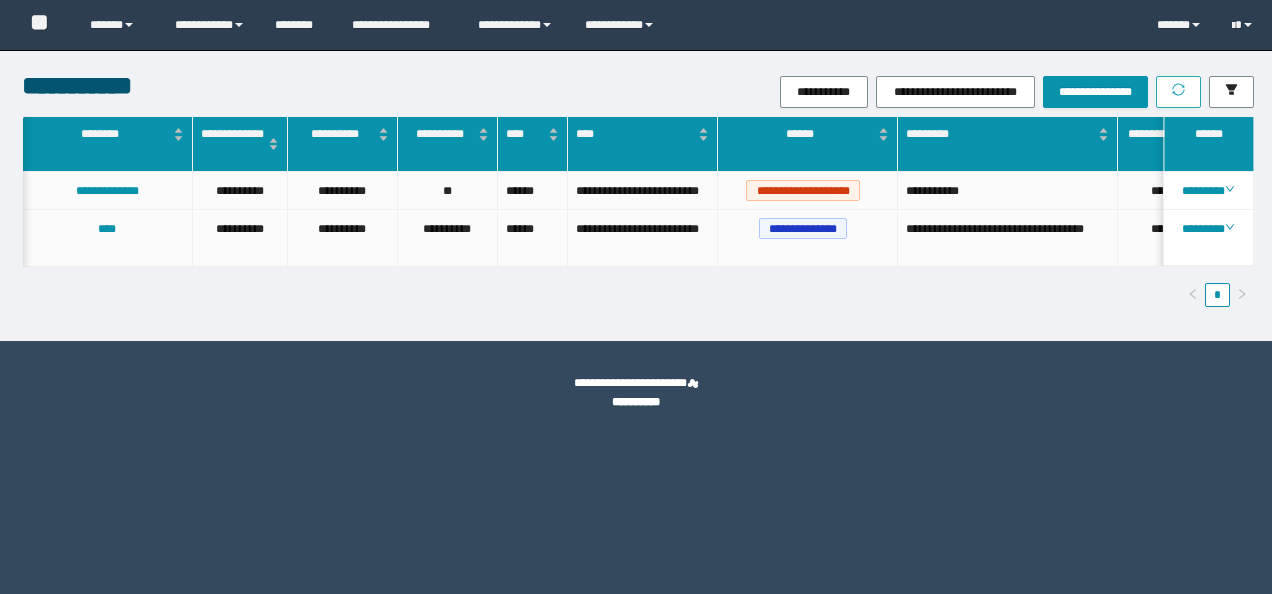 scroll, scrollTop: 0, scrollLeft: 0, axis: both 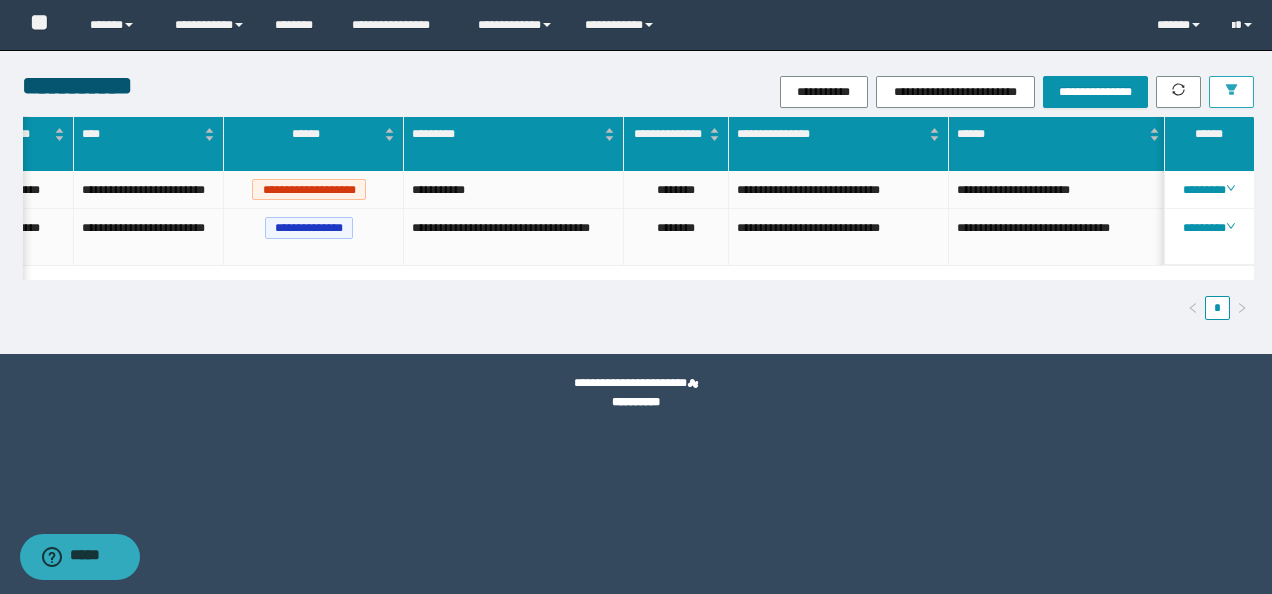 click on "**********" at bounding box center [636, 202] 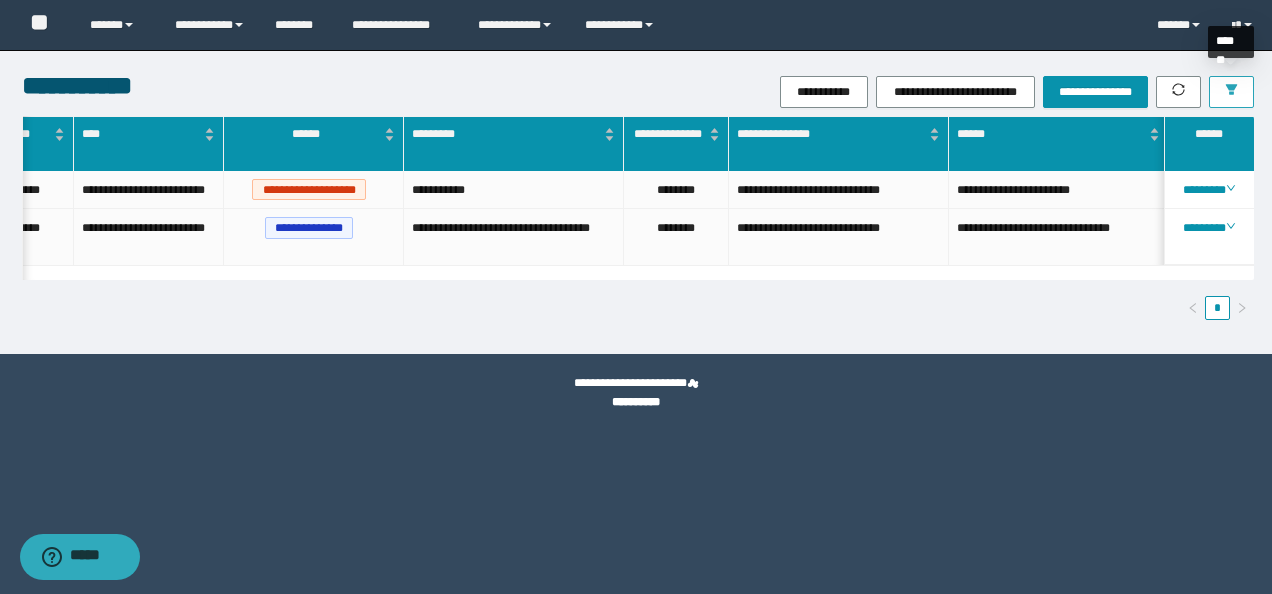 click at bounding box center (1231, 92) 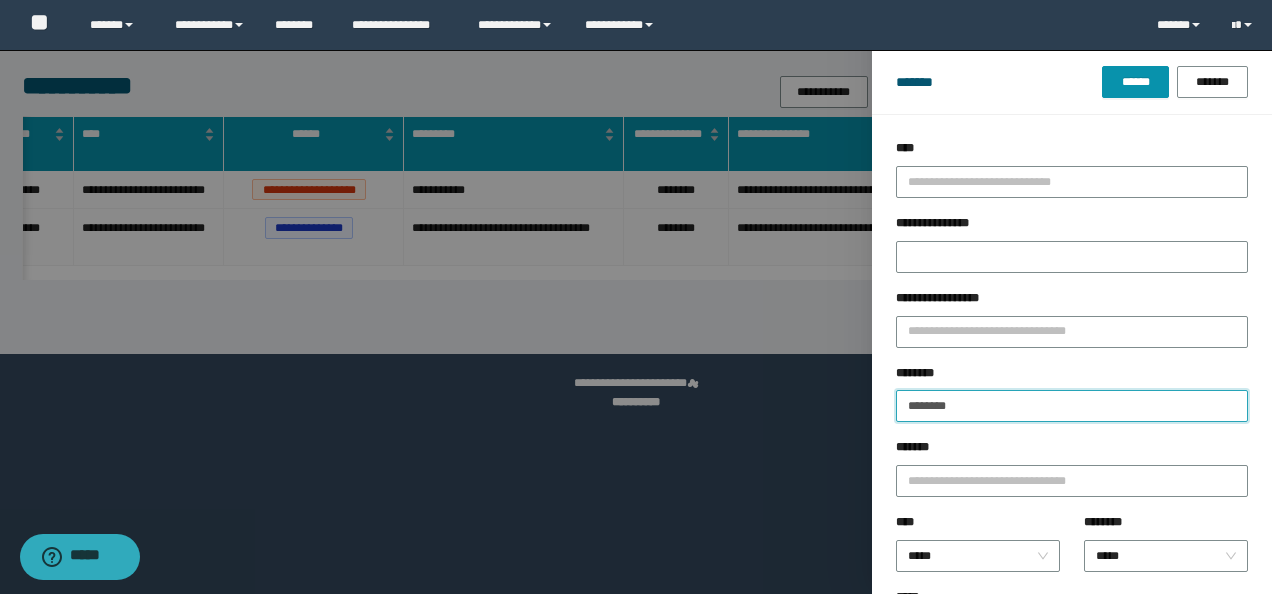 drag, startPoint x: 993, startPoint y: 410, endPoint x: 240, endPoint y: 423, distance: 753.1122 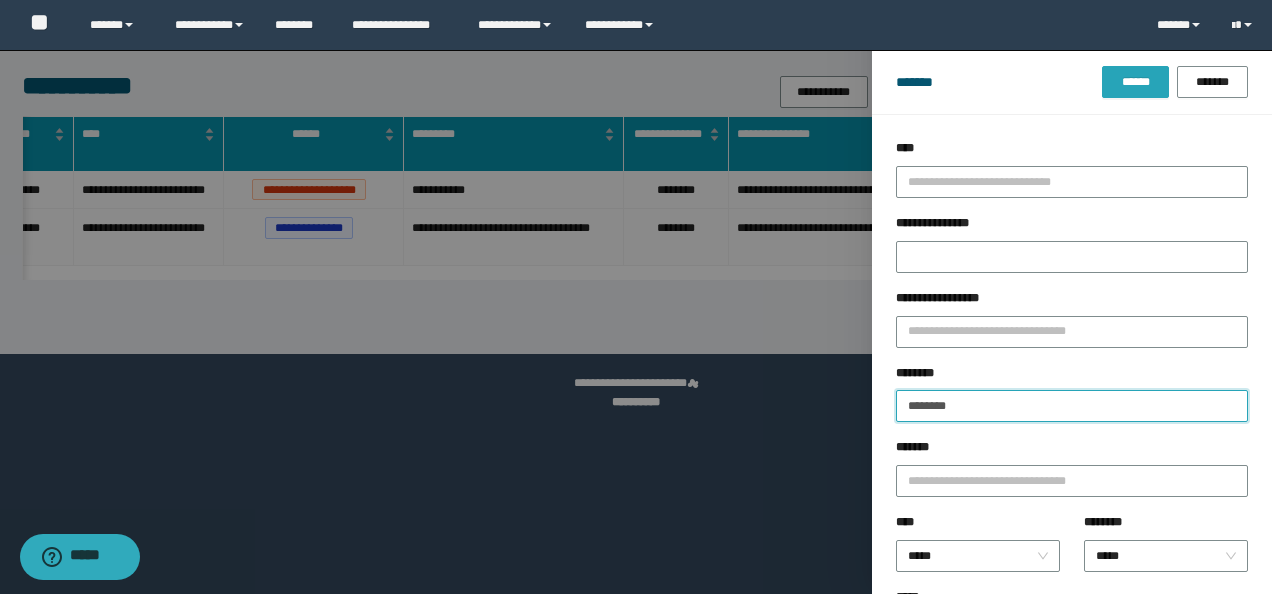 type on "********" 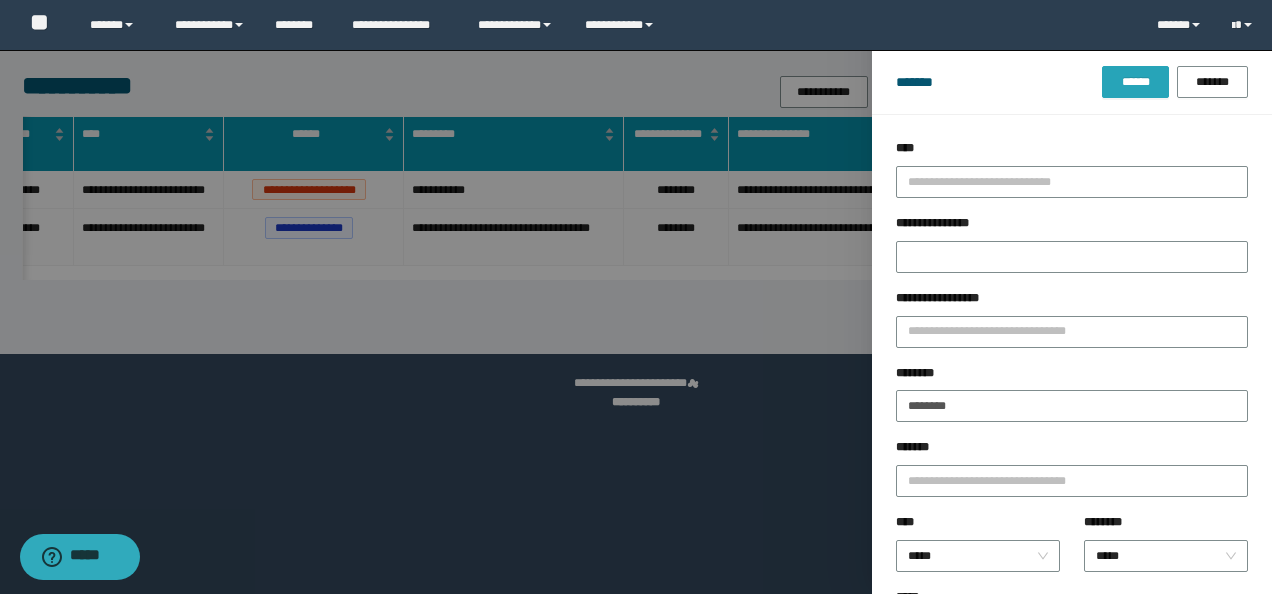 click on "******" at bounding box center (1135, 82) 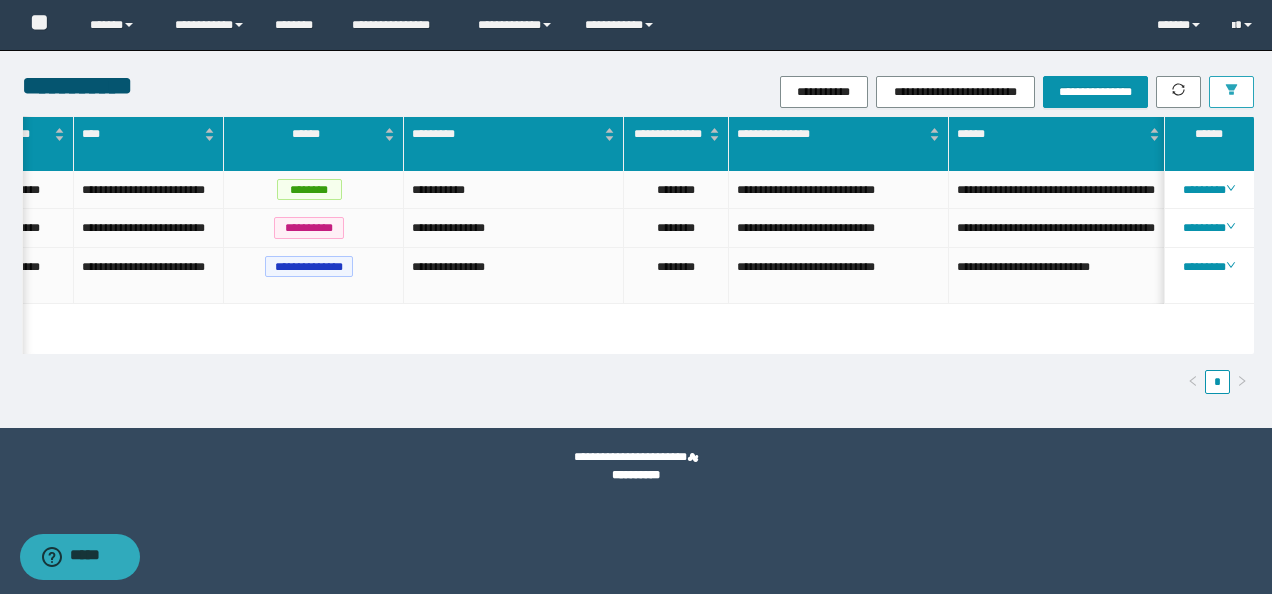 scroll, scrollTop: 0, scrollLeft: 252, axis: horizontal 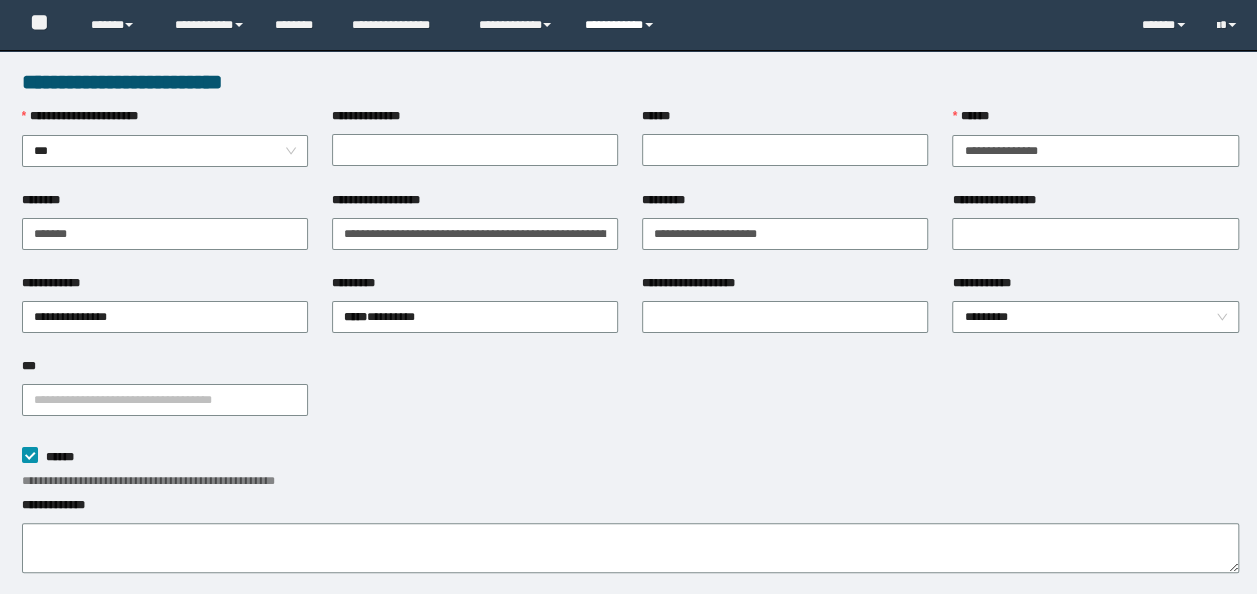 drag, startPoint x: 0, startPoint y: 0, endPoint x: 607, endPoint y: 24, distance: 607.4743 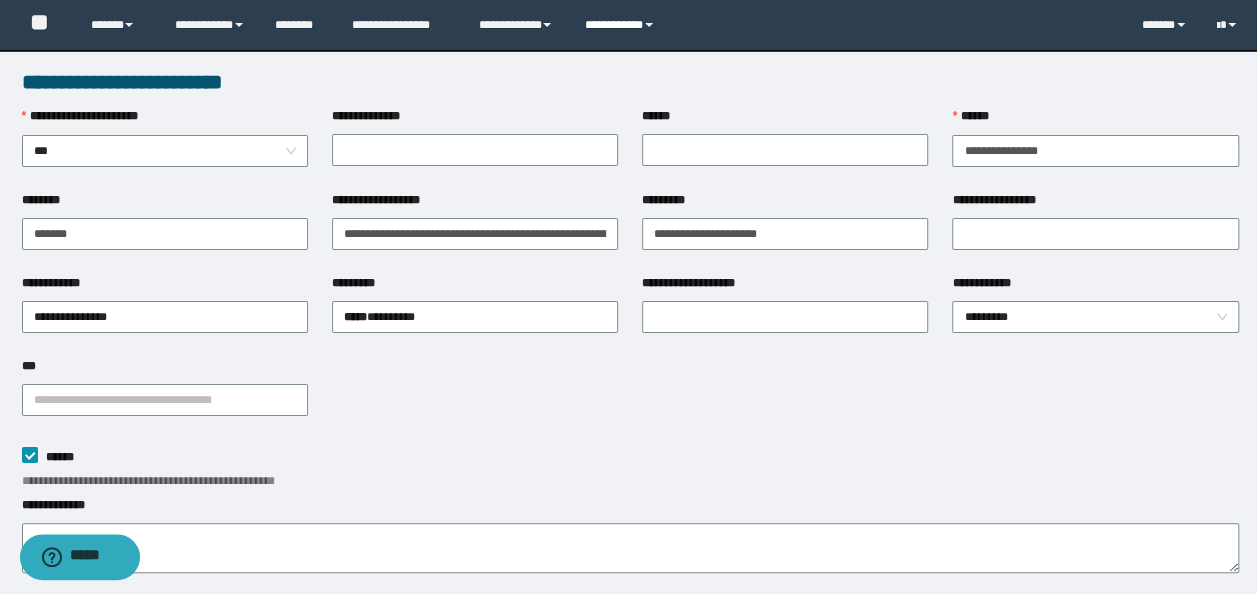 scroll, scrollTop: 0, scrollLeft: 0, axis: both 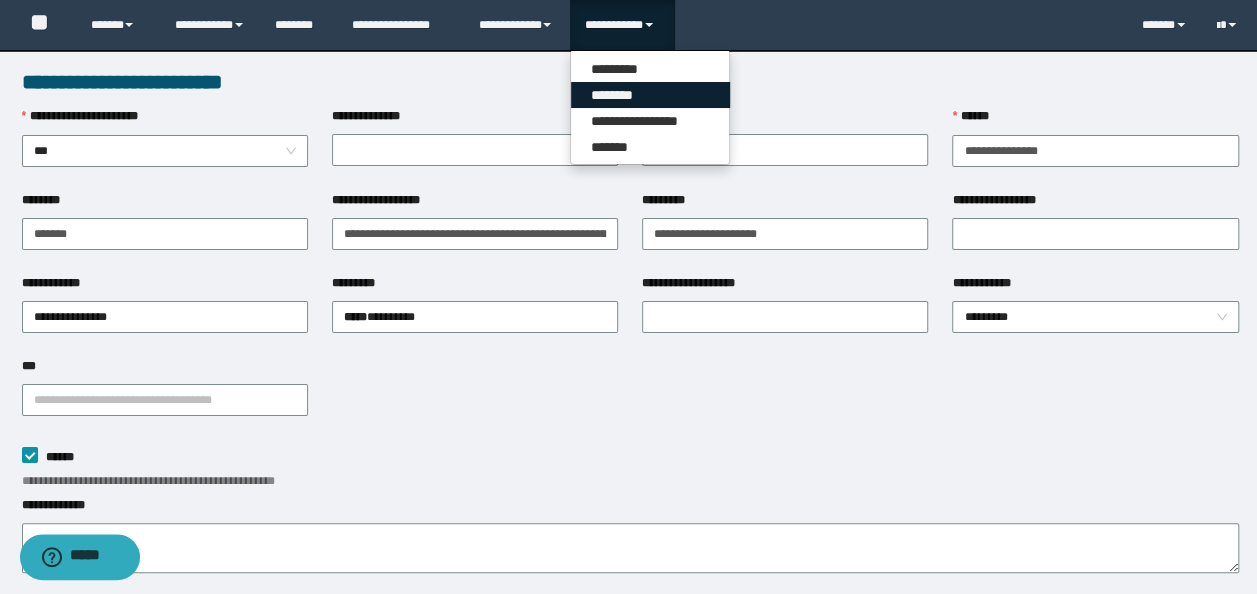 click on "********" at bounding box center (650, 95) 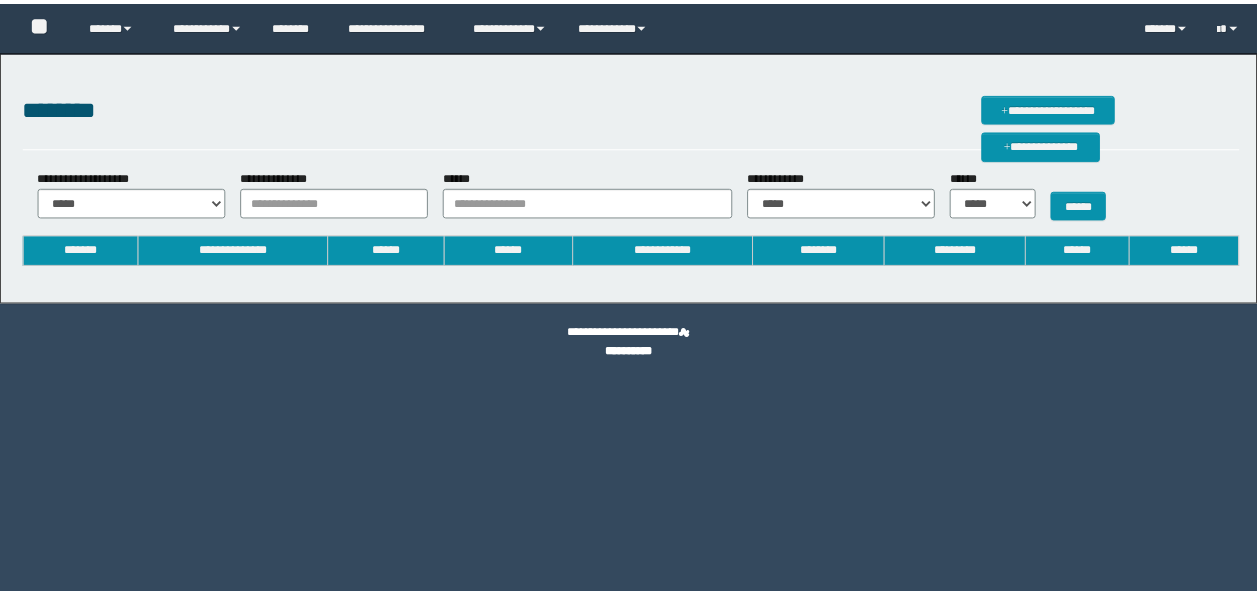 scroll, scrollTop: 0, scrollLeft: 0, axis: both 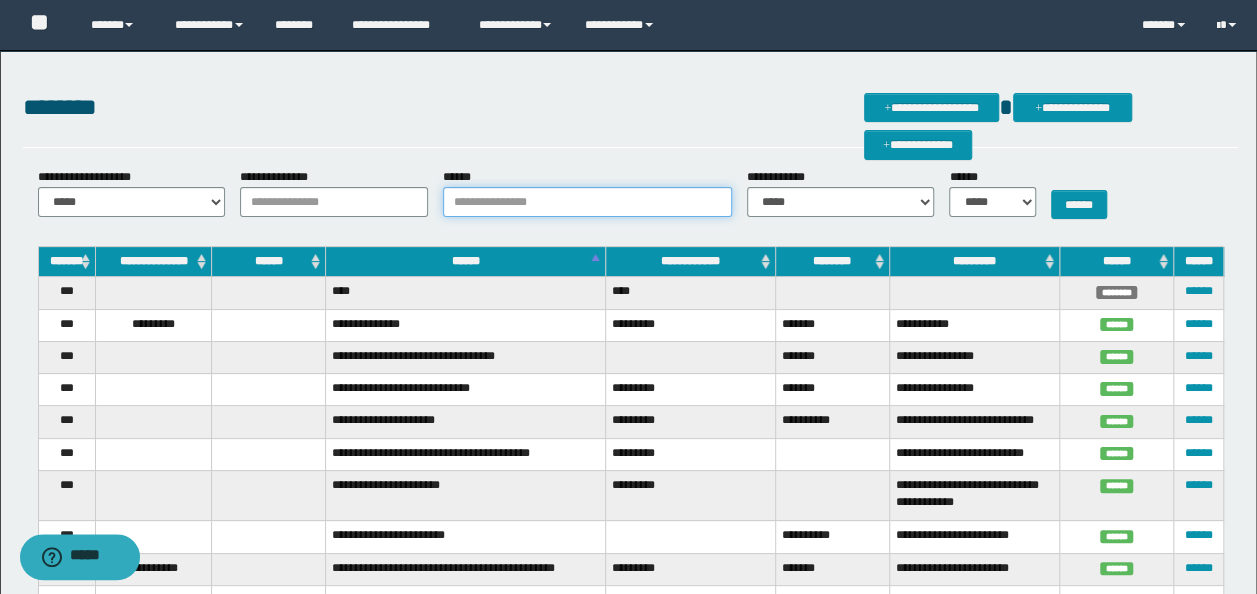 click on "******" at bounding box center (587, 202) 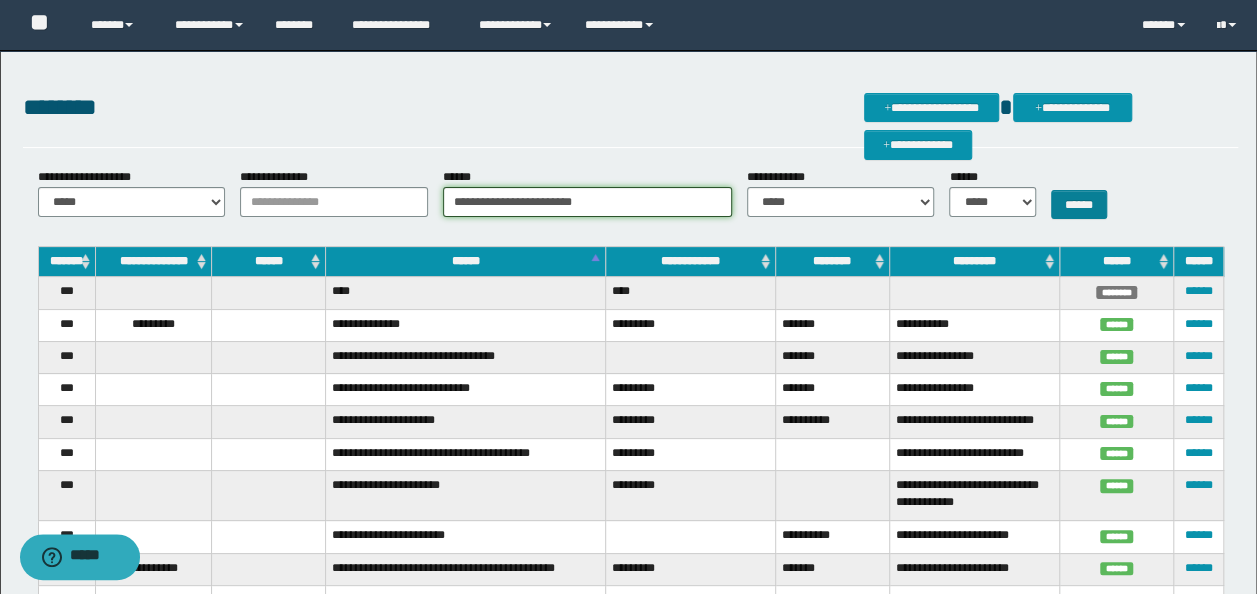 type on "**********" 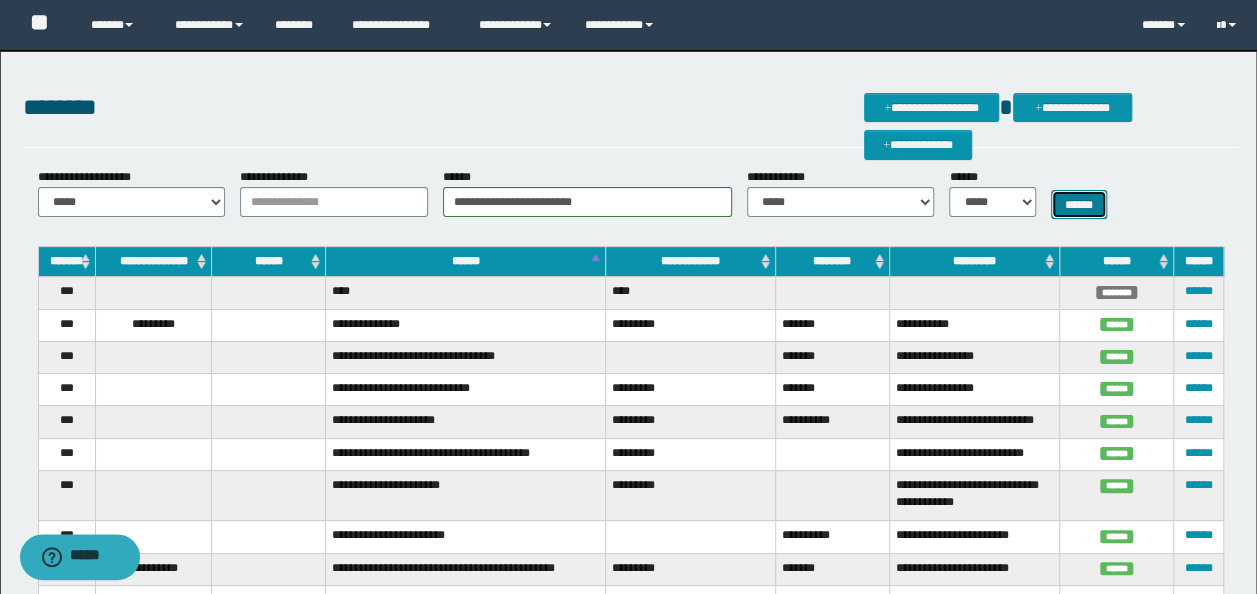click on "******" at bounding box center [1079, 204] 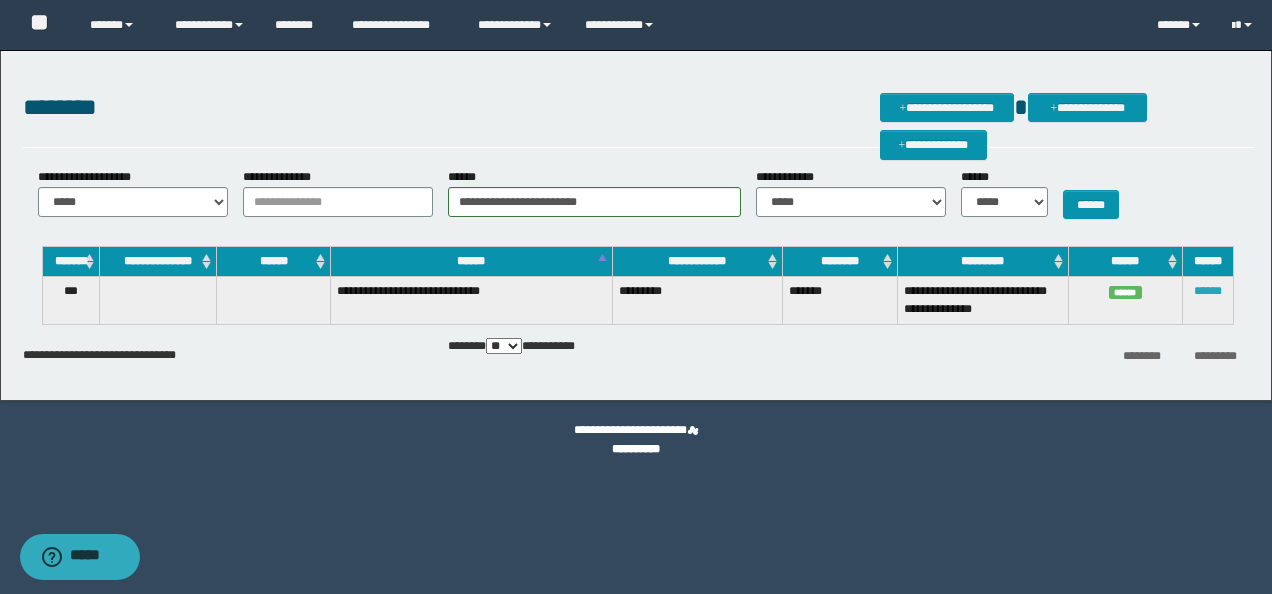 click on "******" at bounding box center [1208, 291] 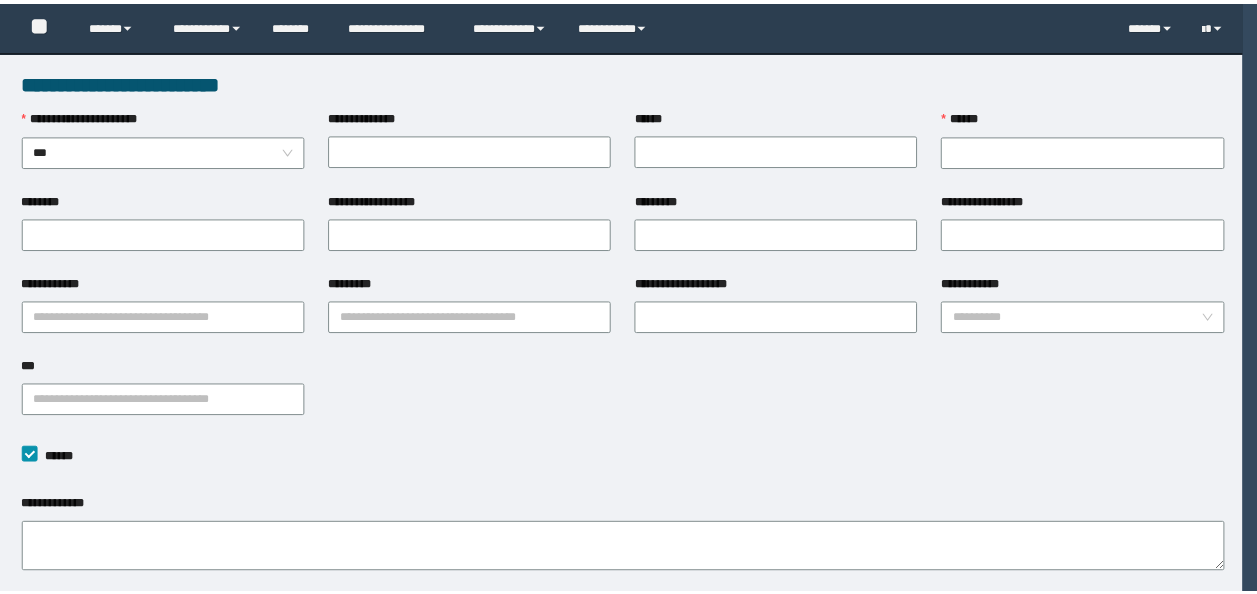 scroll, scrollTop: 0, scrollLeft: 0, axis: both 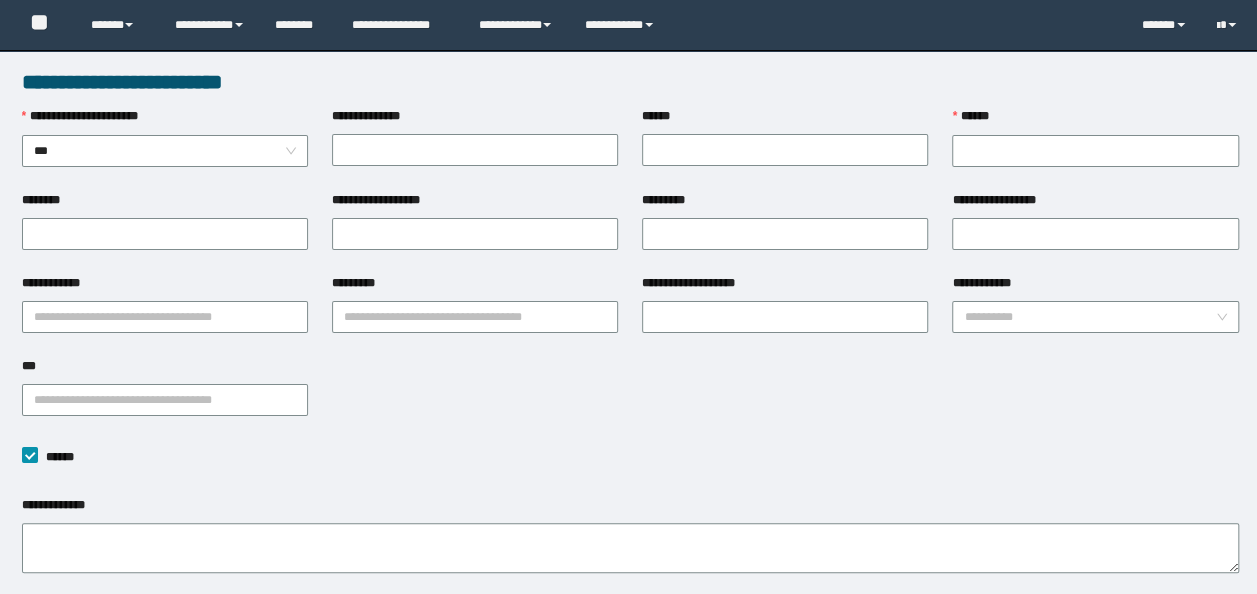 type on "**********" 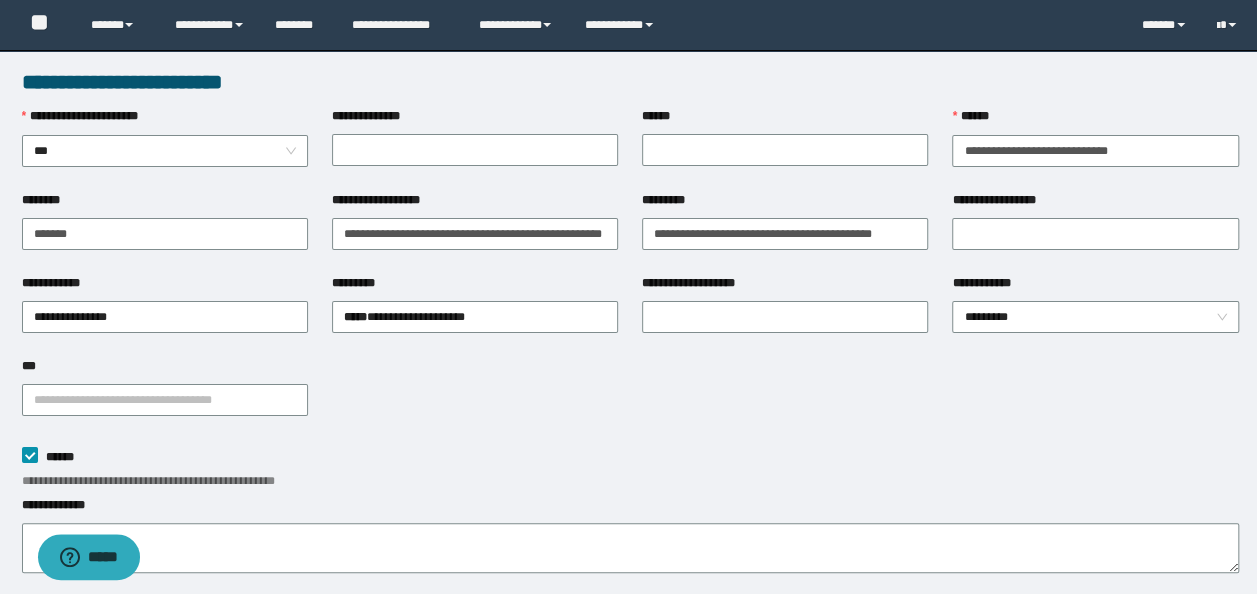 scroll, scrollTop: 0, scrollLeft: 0, axis: both 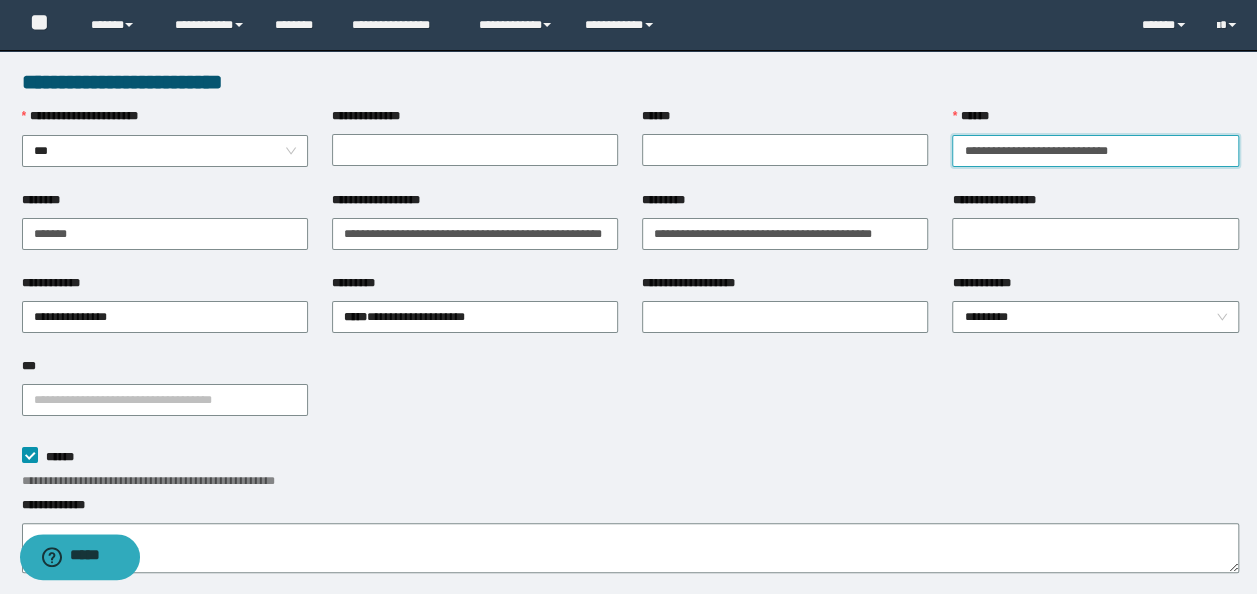 drag, startPoint x: 1193, startPoint y: 148, endPoint x: 394, endPoint y: 180, distance: 799.64056 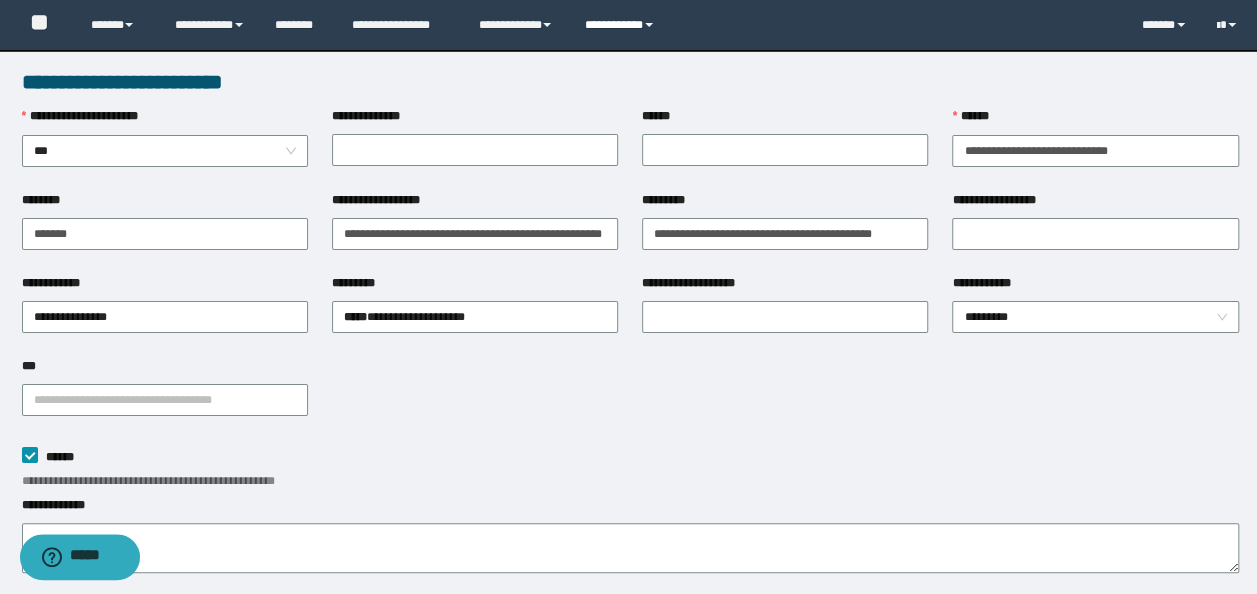 click on "**********" at bounding box center (622, 25) 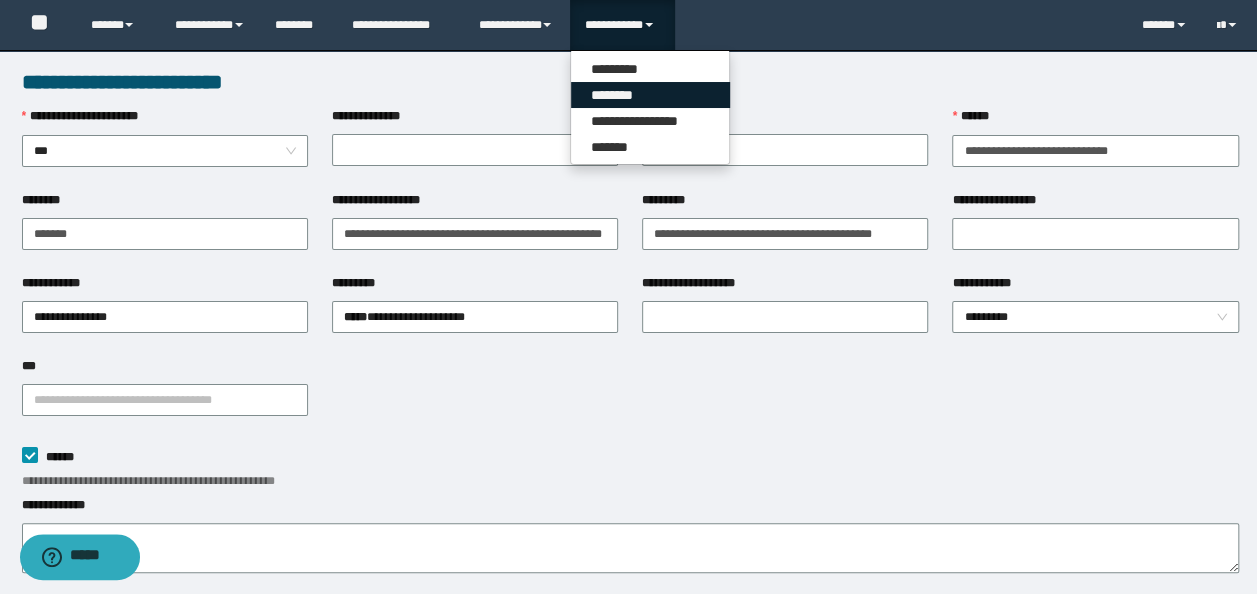 click on "********" at bounding box center [650, 95] 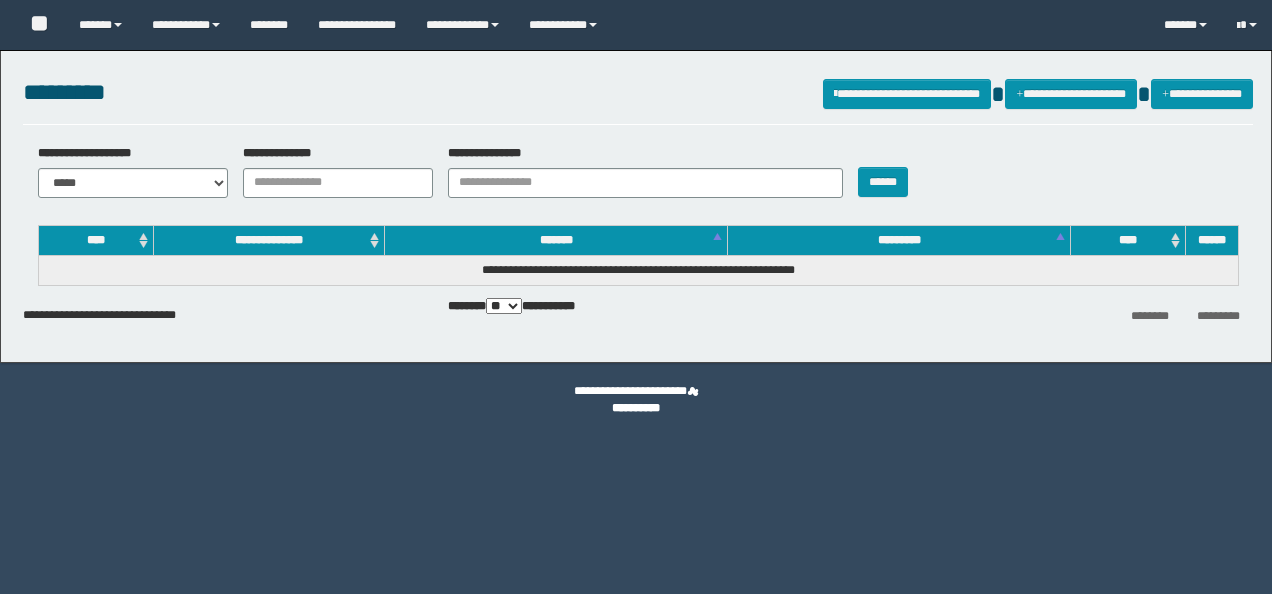 scroll, scrollTop: 0, scrollLeft: 0, axis: both 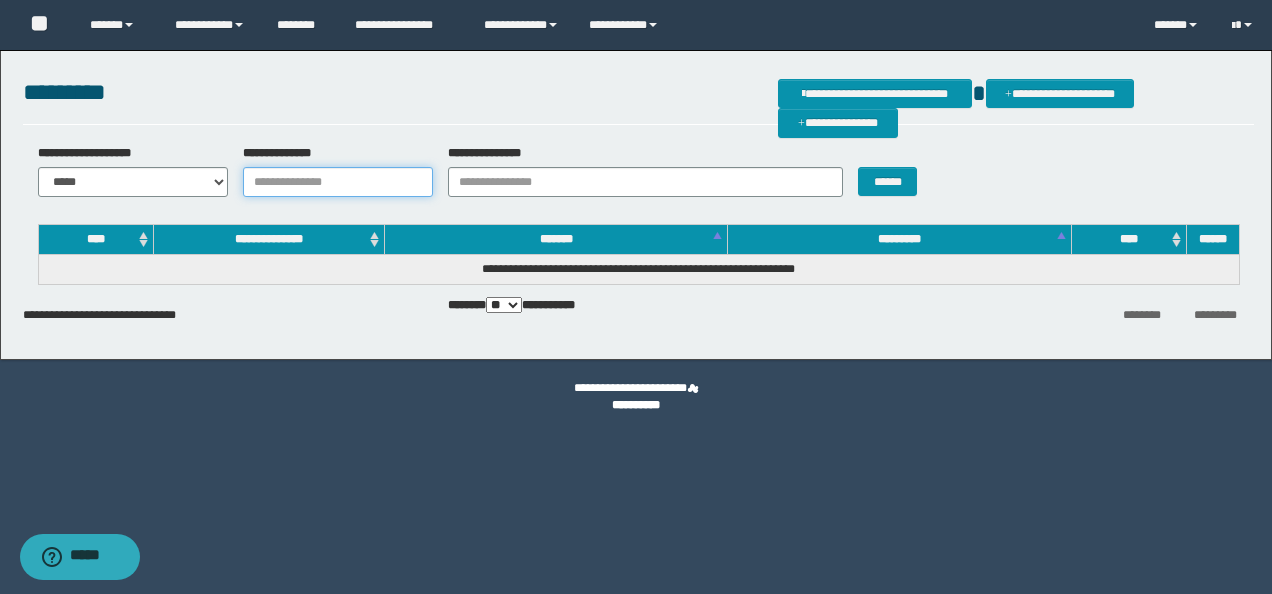 click on "**********" at bounding box center (338, 182) 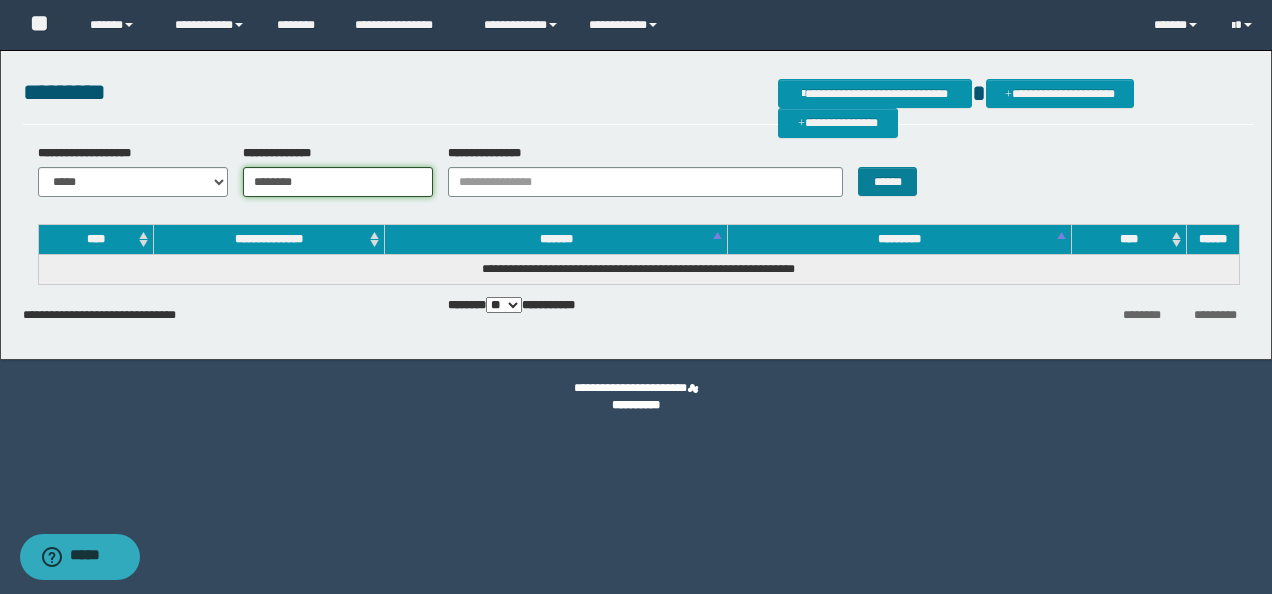 type on "********" 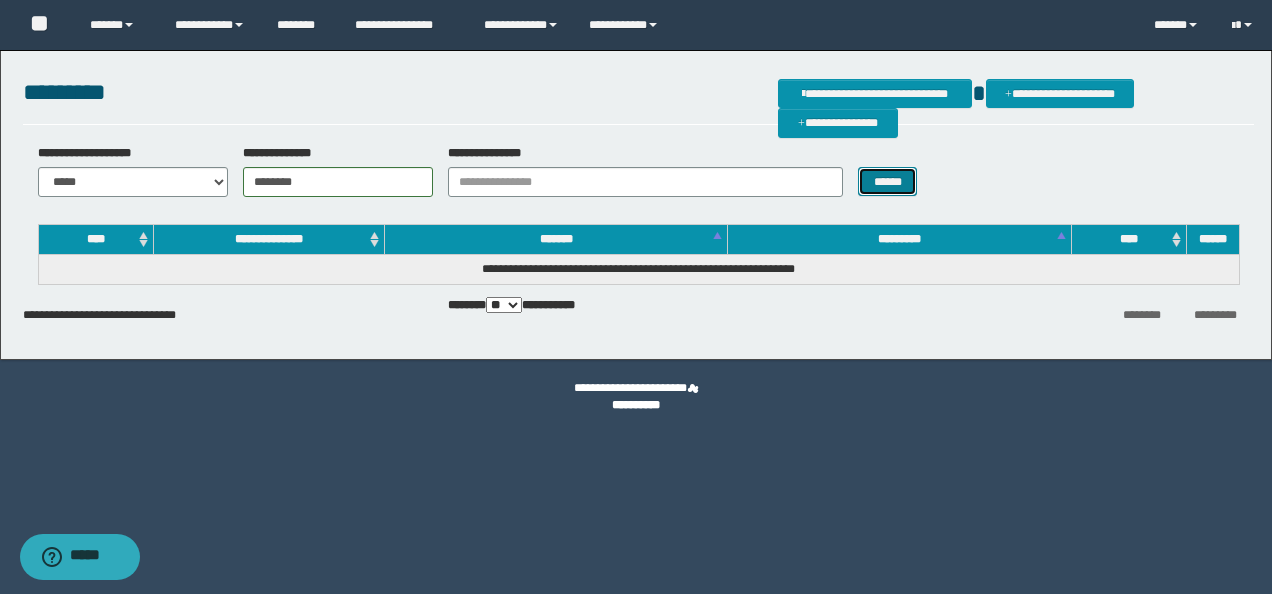 click on "******" at bounding box center (887, 181) 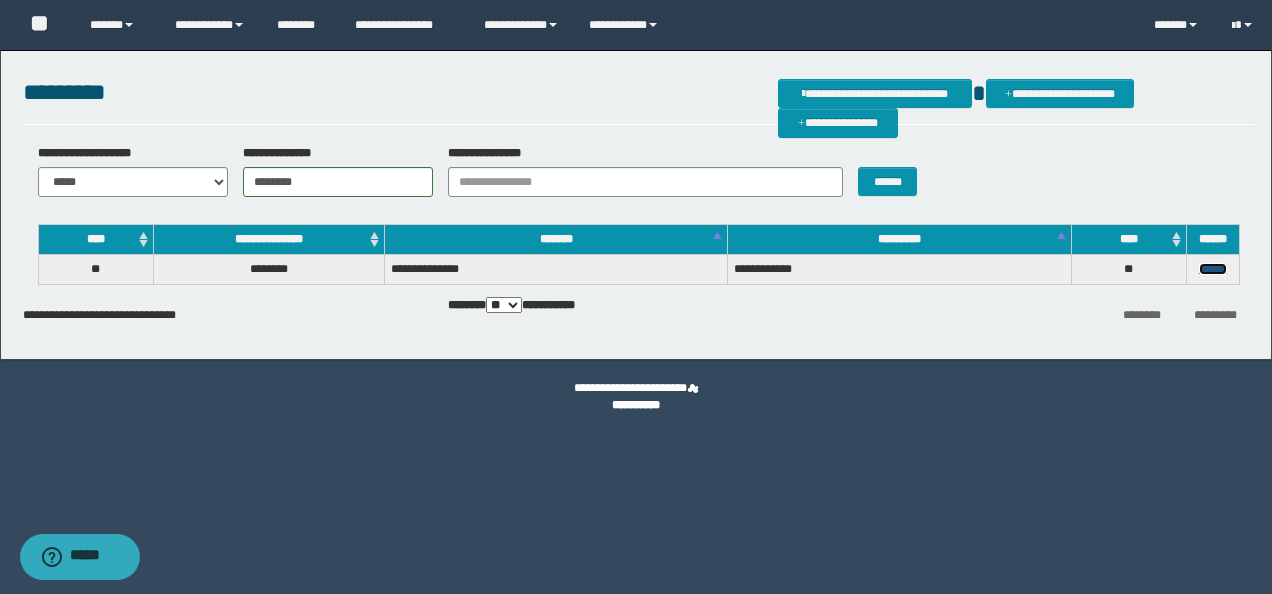 click on "******" at bounding box center (1213, 269) 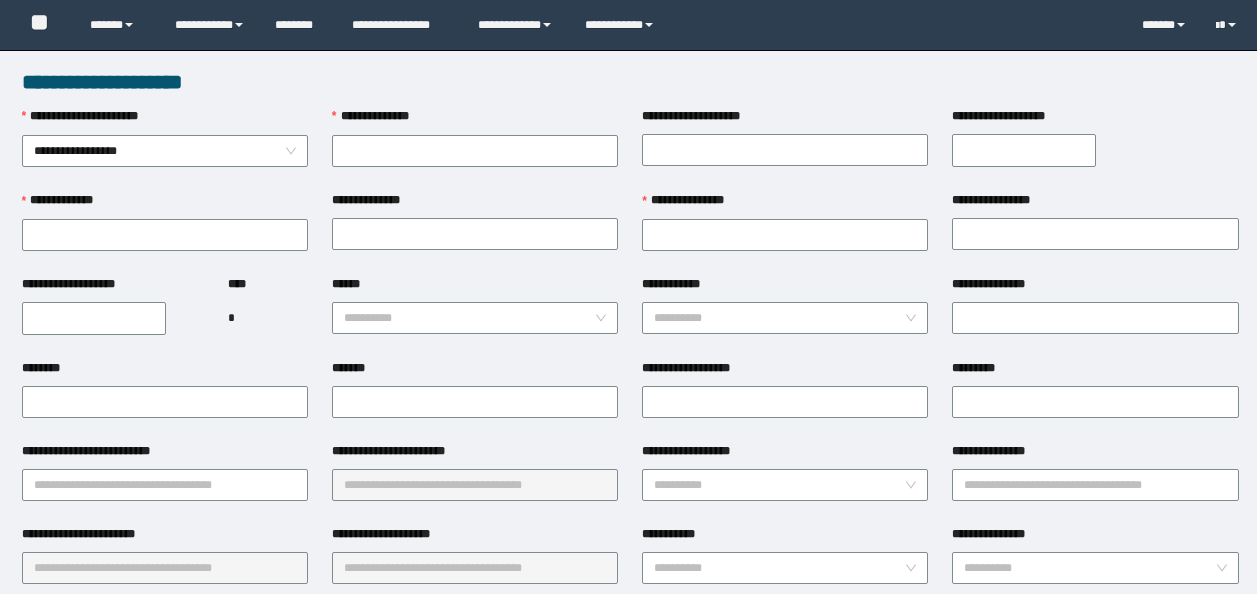 scroll, scrollTop: 0, scrollLeft: 0, axis: both 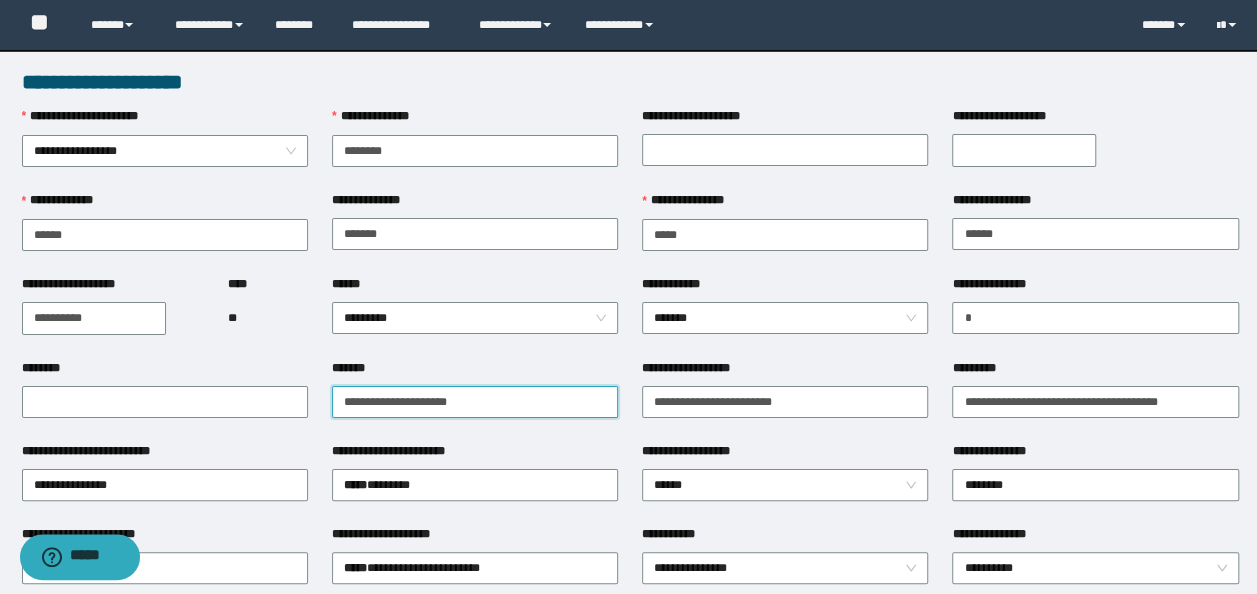 click on "*******" at bounding box center (475, 402) 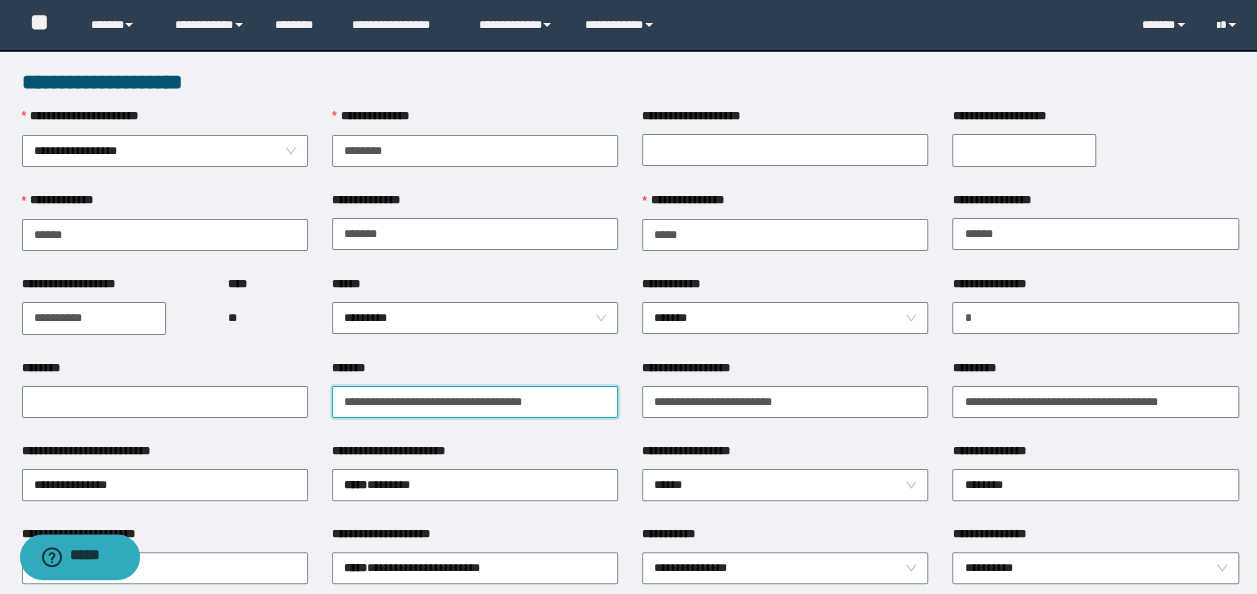 type on "**********" 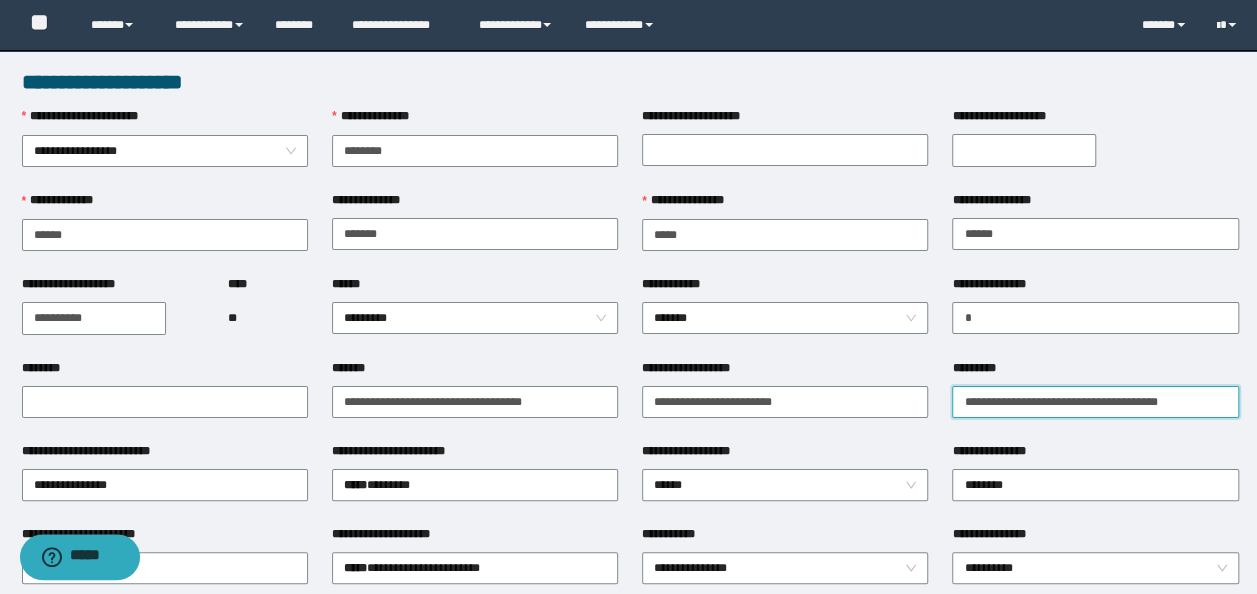 click on "*********" at bounding box center (1095, 402) 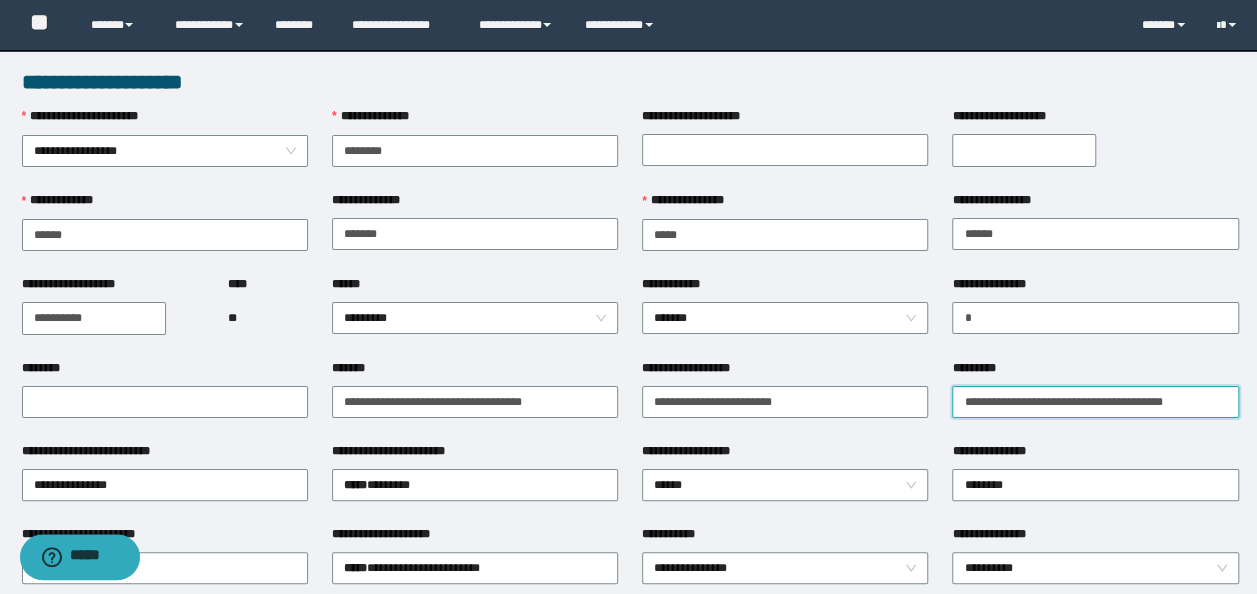click on "**********" at bounding box center (1095, 402) 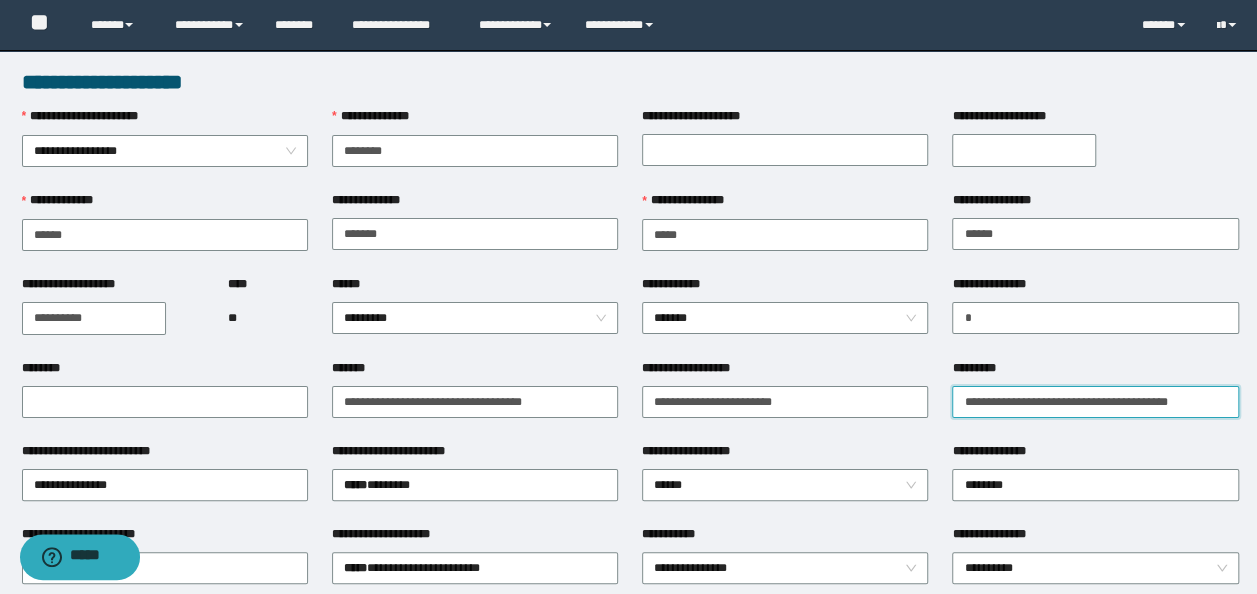 type on "**********" 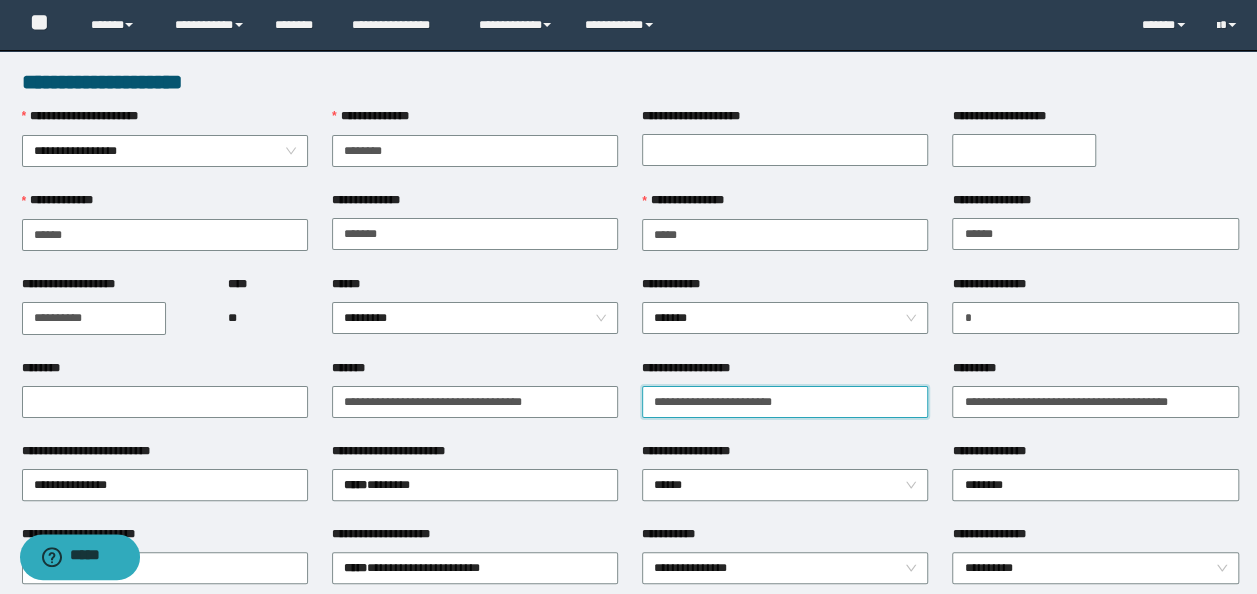 drag, startPoint x: 832, startPoint y: 404, endPoint x: -4, endPoint y: 417, distance: 836.1011 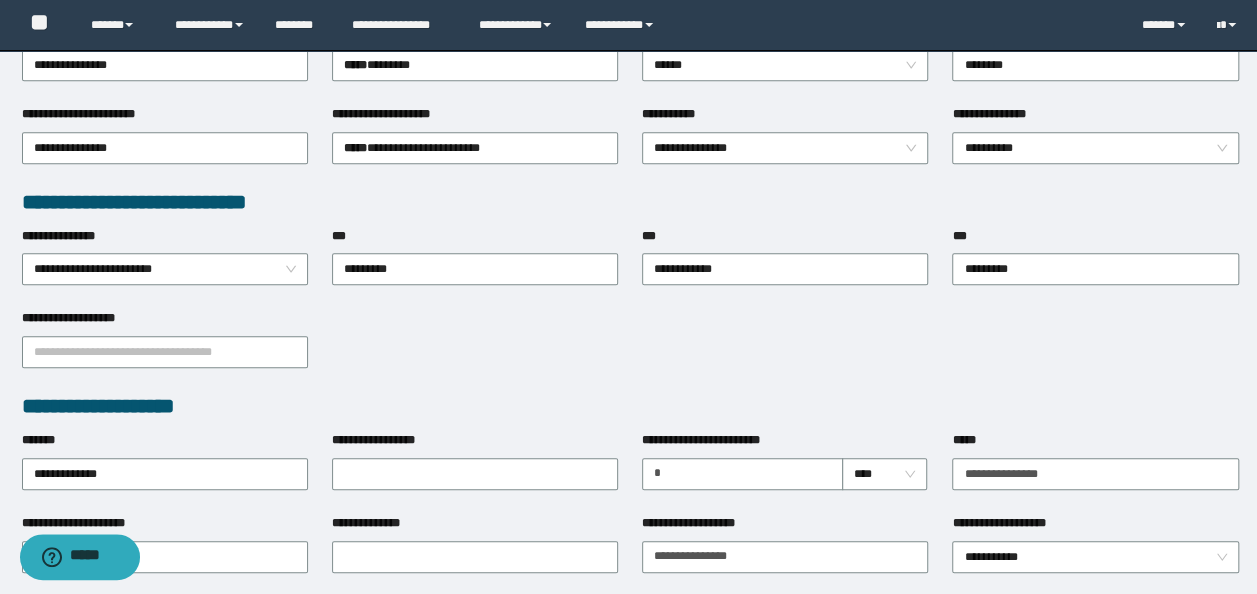scroll, scrollTop: 500, scrollLeft: 0, axis: vertical 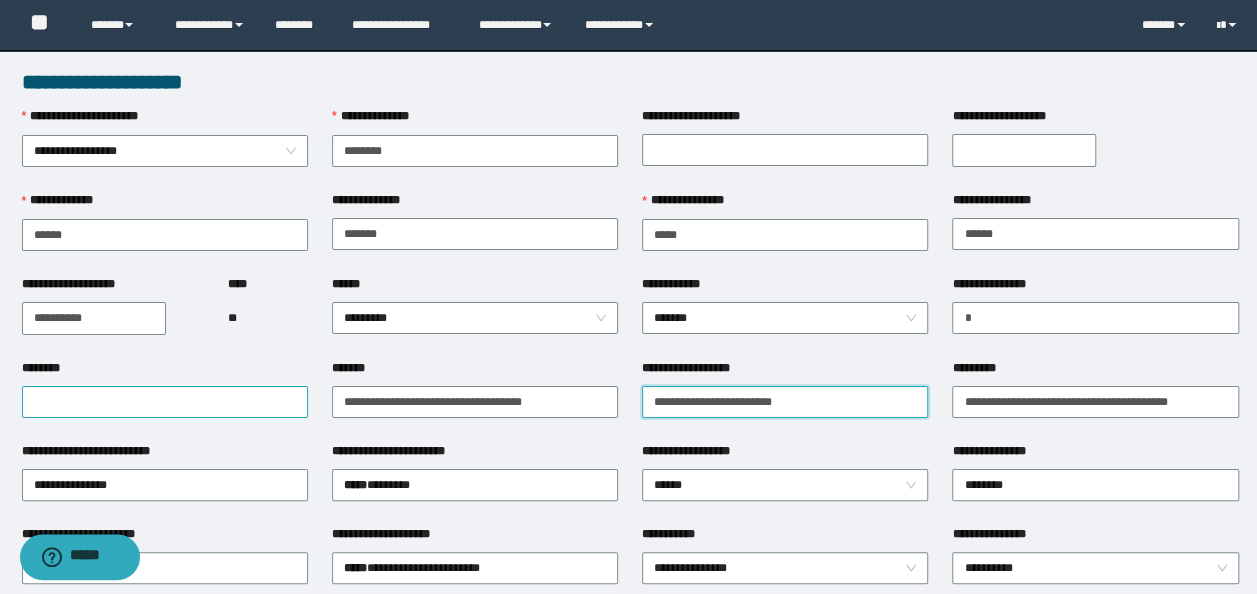 drag, startPoint x: 811, startPoint y: 400, endPoint x: 190, endPoint y: 390, distance: 621.0805 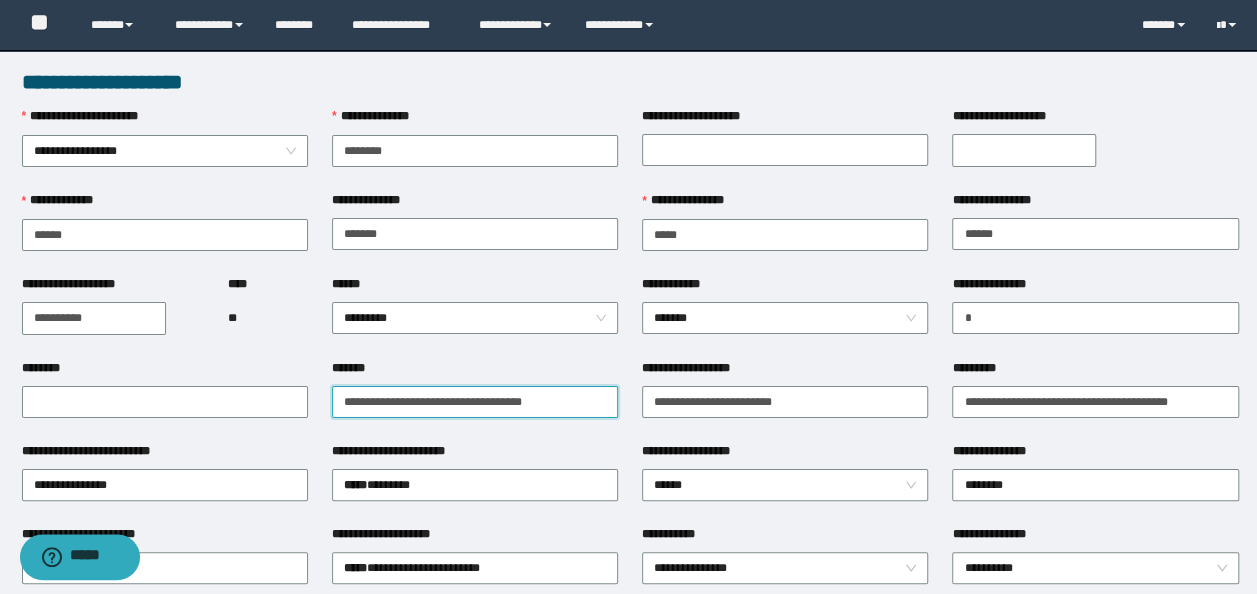 click on "**********" at bounding box center (475, 402) 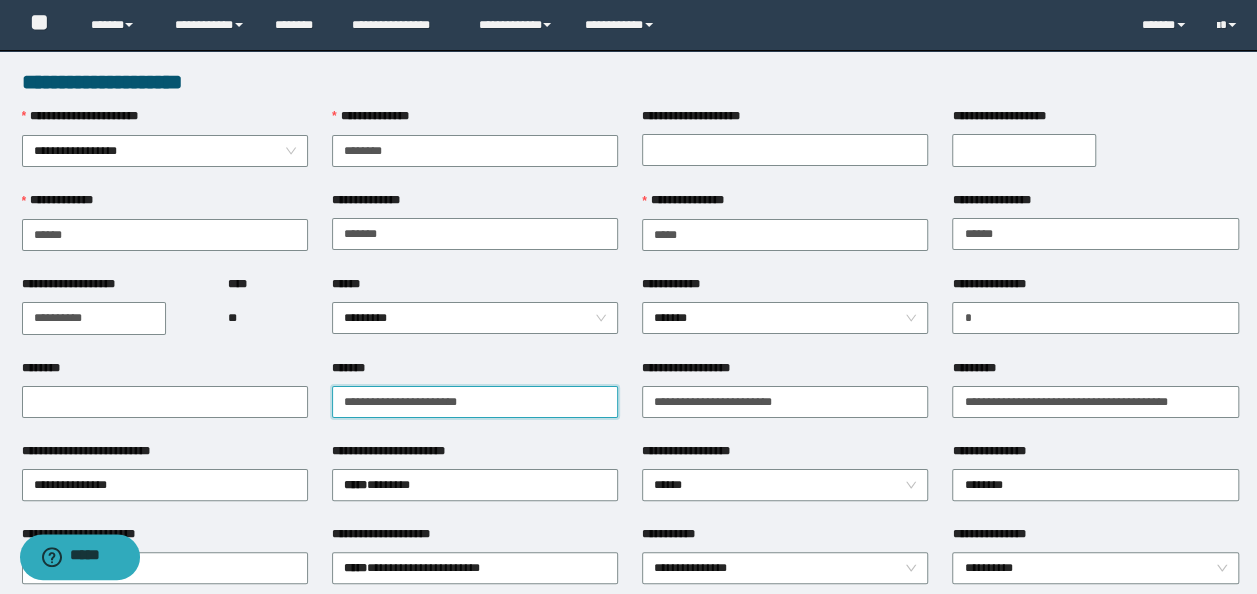 drag, startPoint x: 510, startPoint y: 397, endPoint x: -4, endPoint y: 348, distance: 516.3303 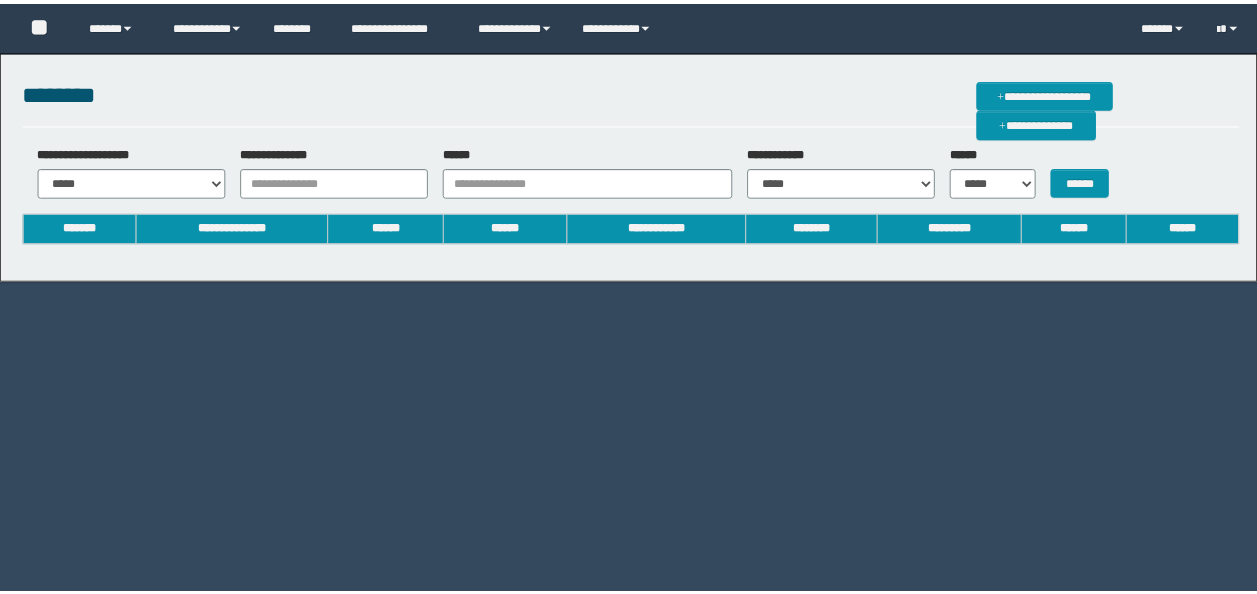 scroll, scrollTop: 0, scrollLeft: 0, axis: both 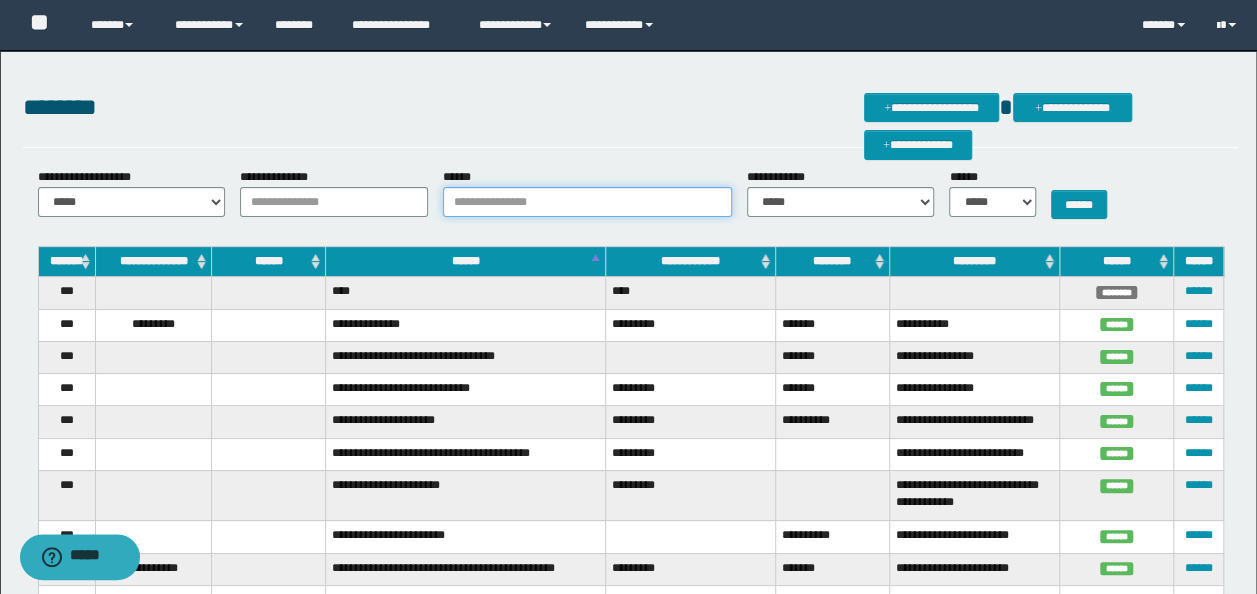 click on "******" at bounding box center (587, 202) 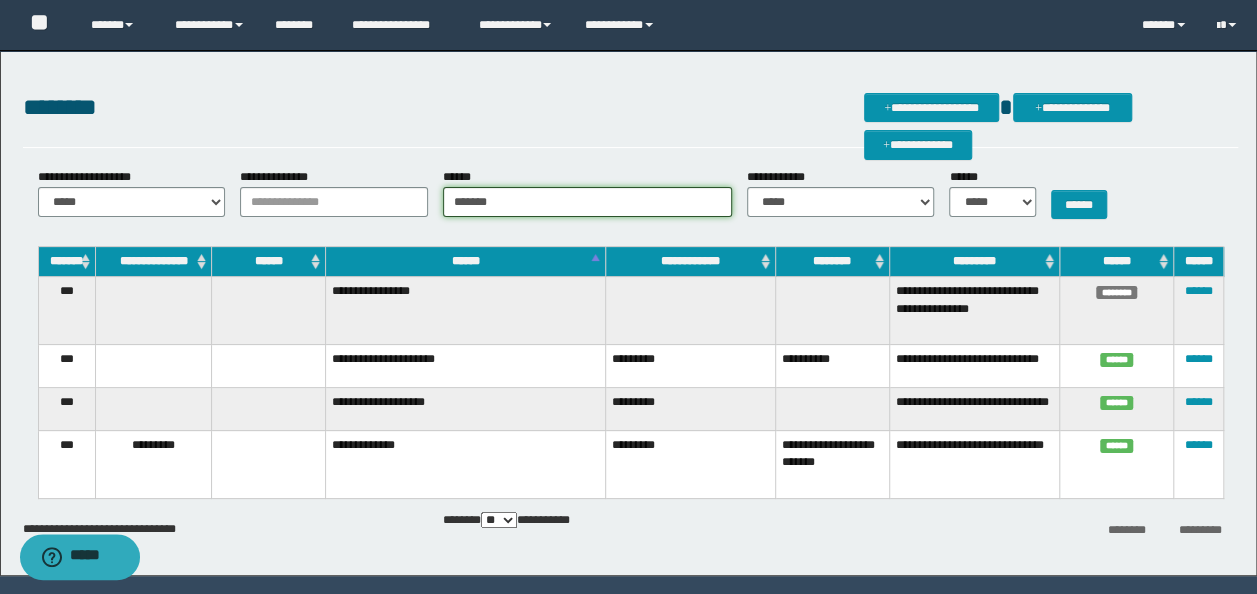 drag, startPoint x: 500, startPoint y: 204, endPoint x: 522, endPoint y: 203, distance: 22.022715 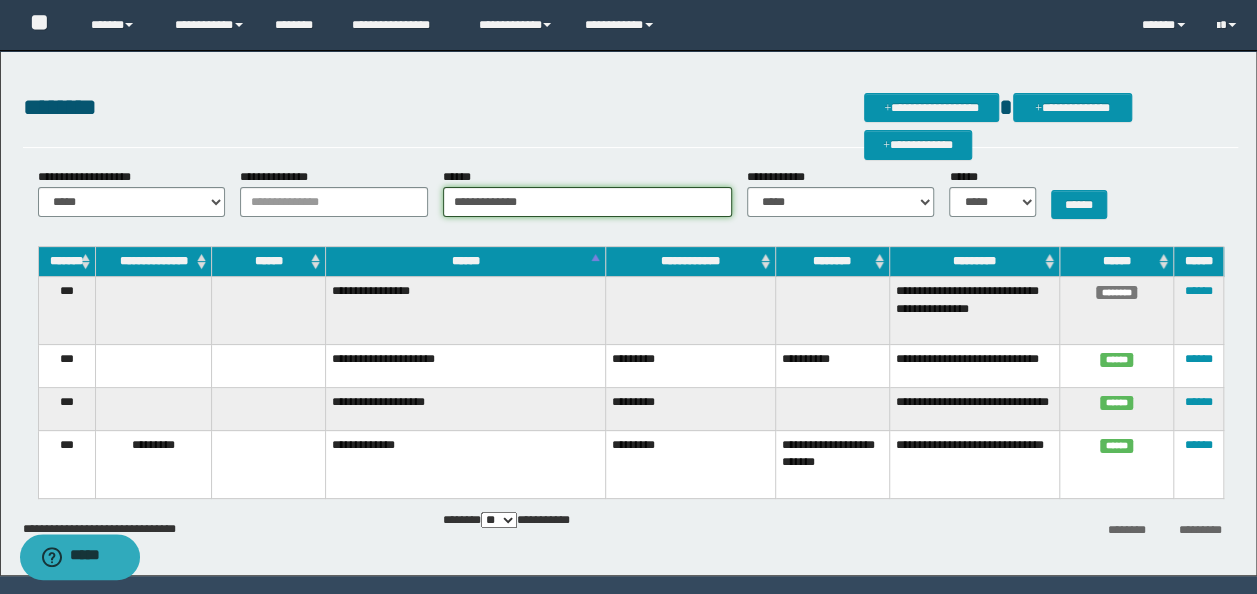 type on "**********" 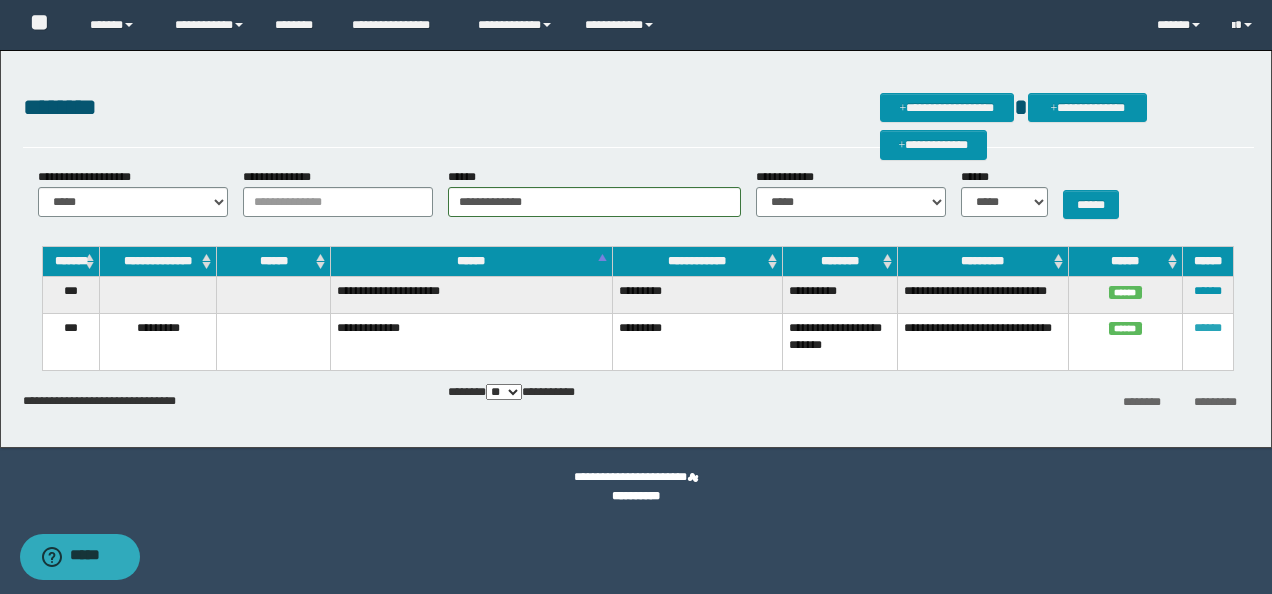 click on "******" at bounding box center (1208, 328) 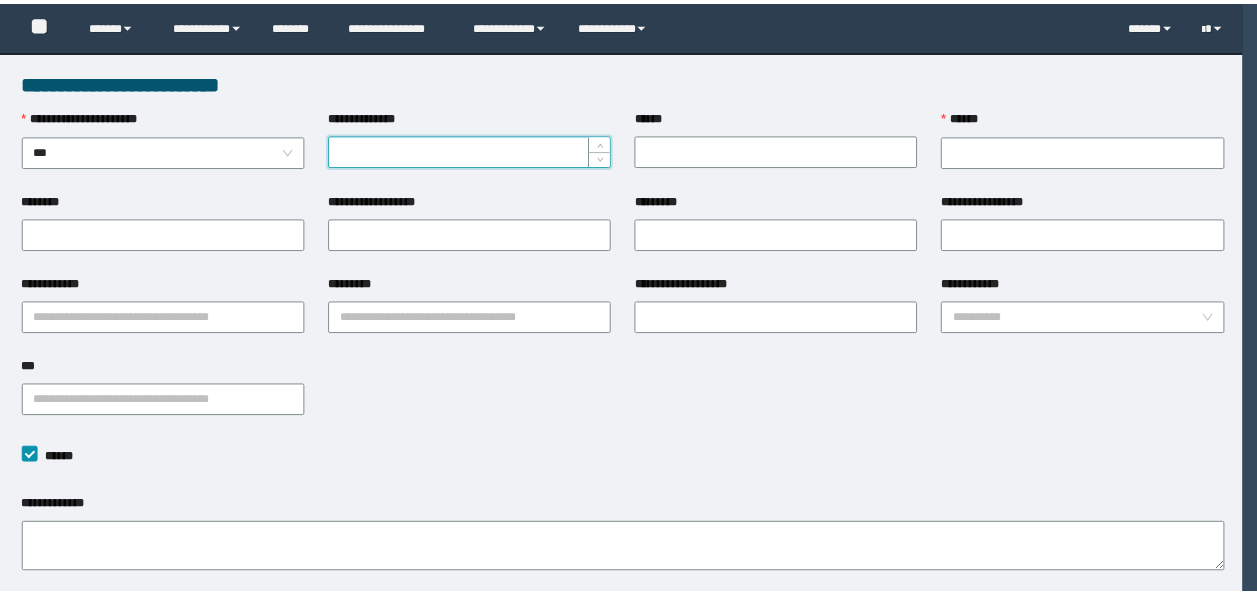 scroll, scrollTop: 0, scrollLeft: 0, axis: both 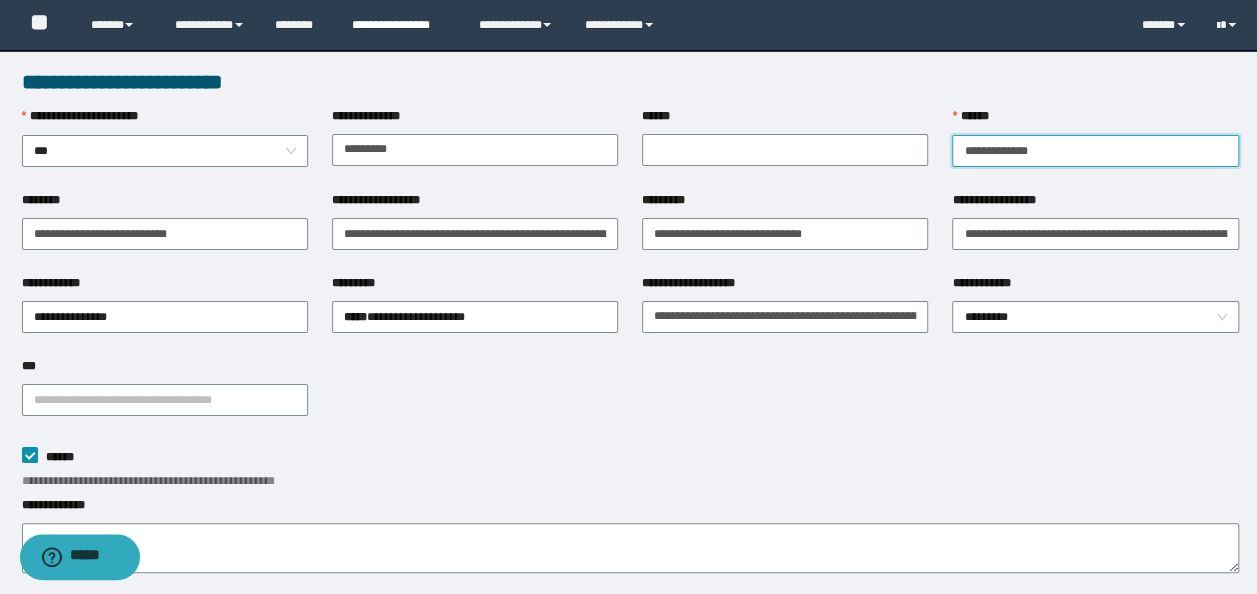 drag, startPoint x: 1076, startPoint y: 155, endPoint x: 455, endPoint y: 22, distance: 635.08264 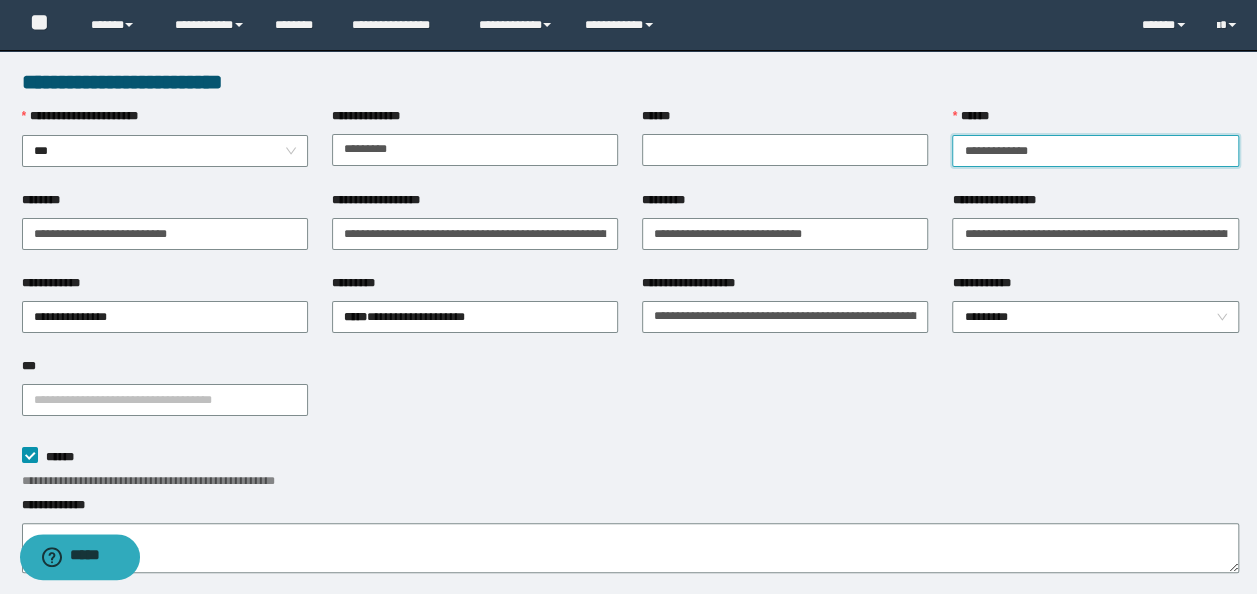 type on "**********" 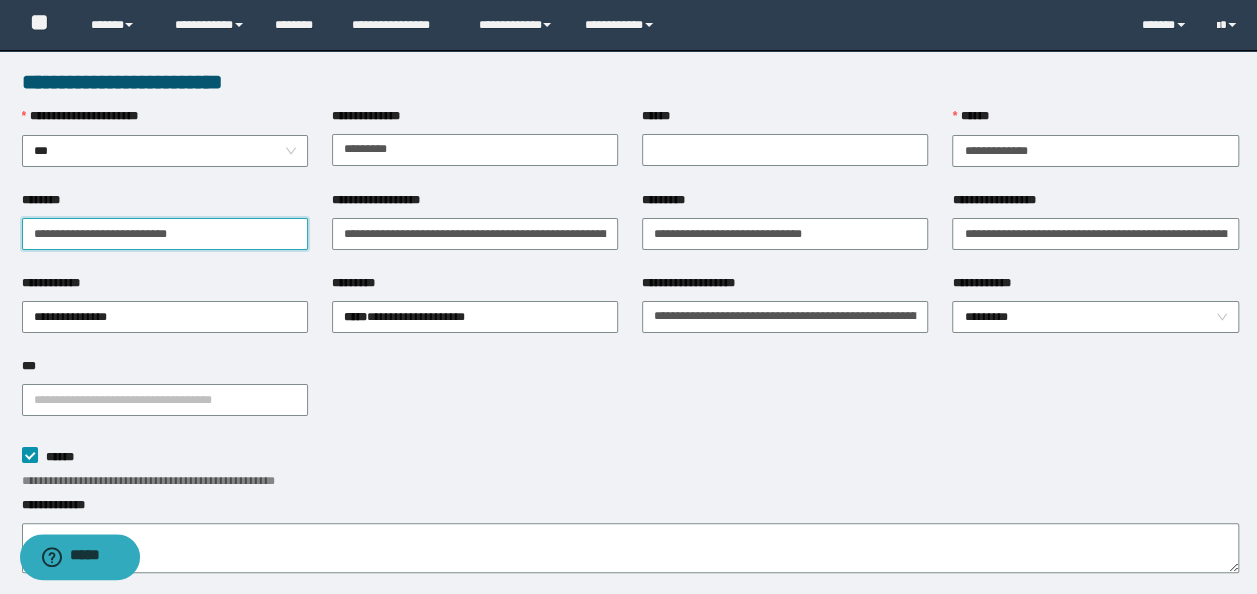 type on "**********" 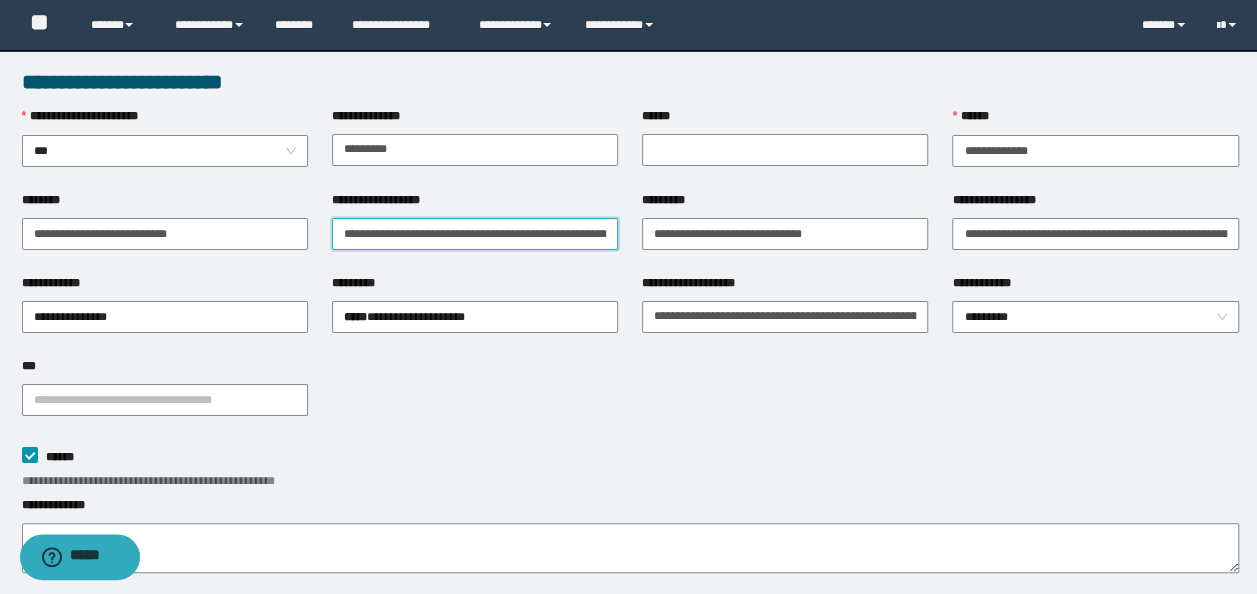 type on "**********" 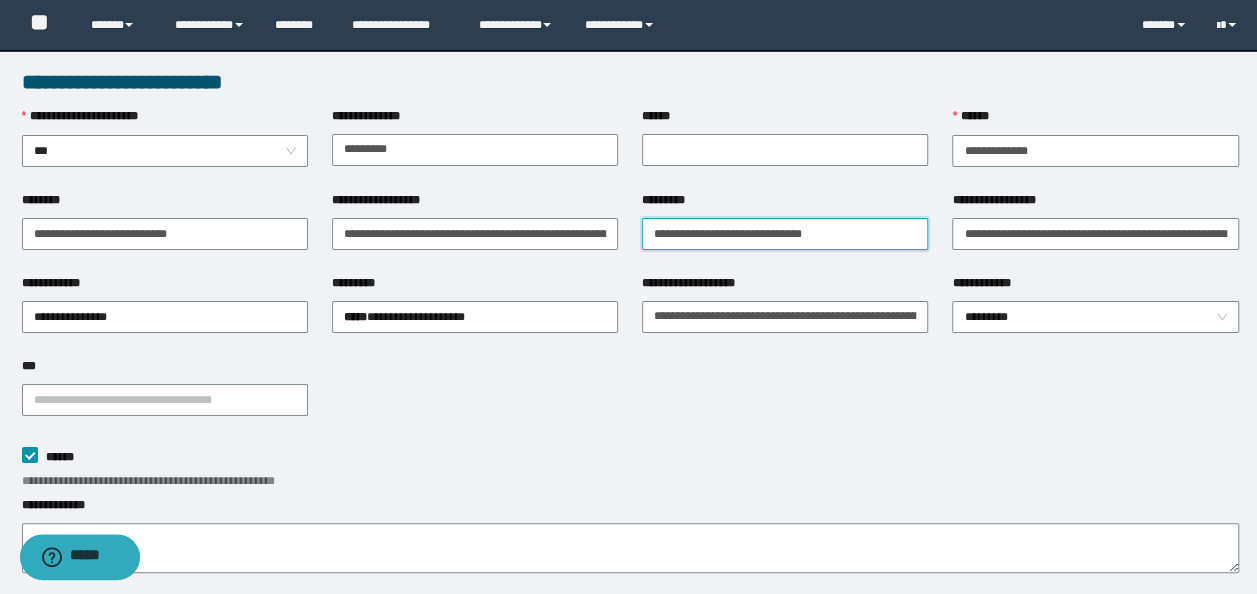type on "**********" 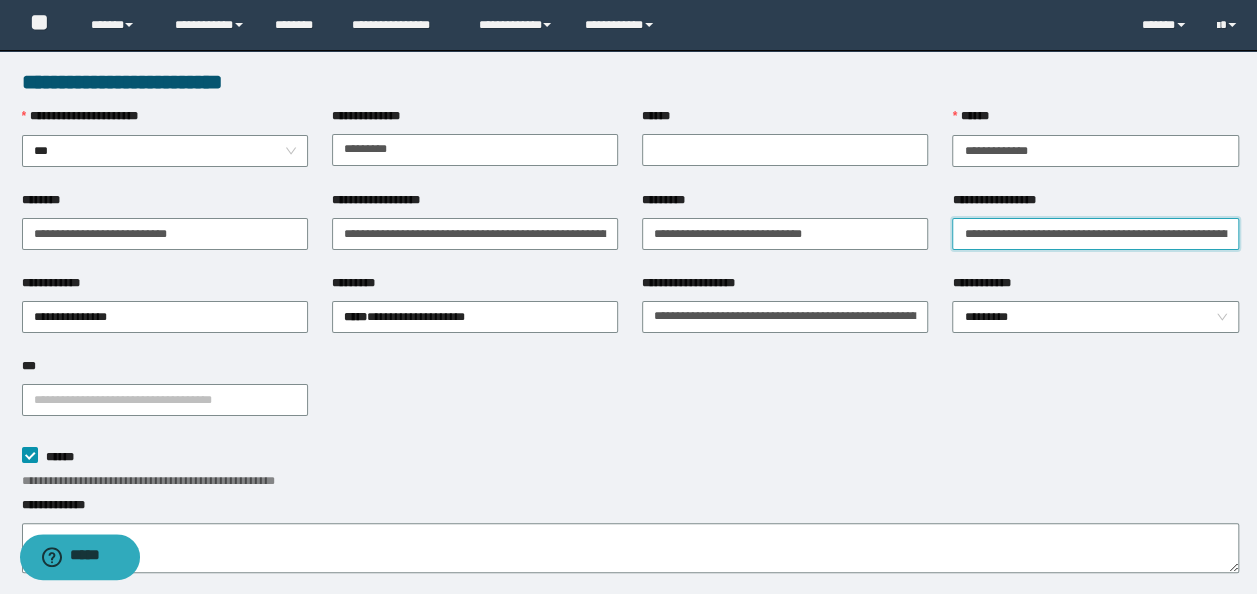 type on "**********" 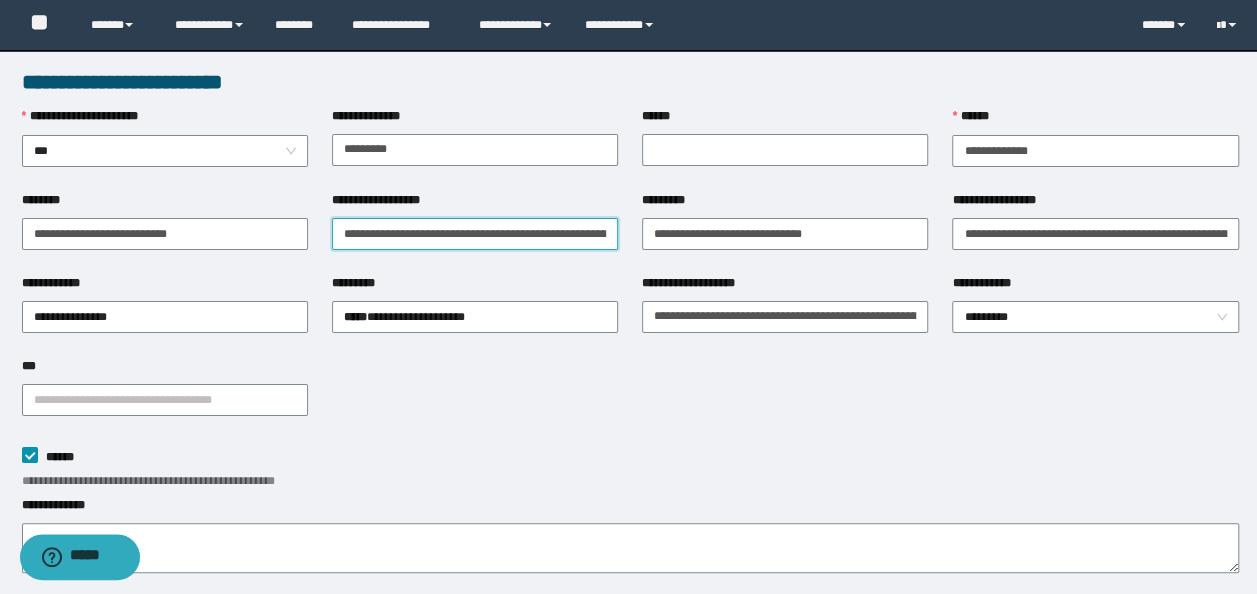 scroll, scrollTop: 0, scrollLeft: 278, axis: horizontal 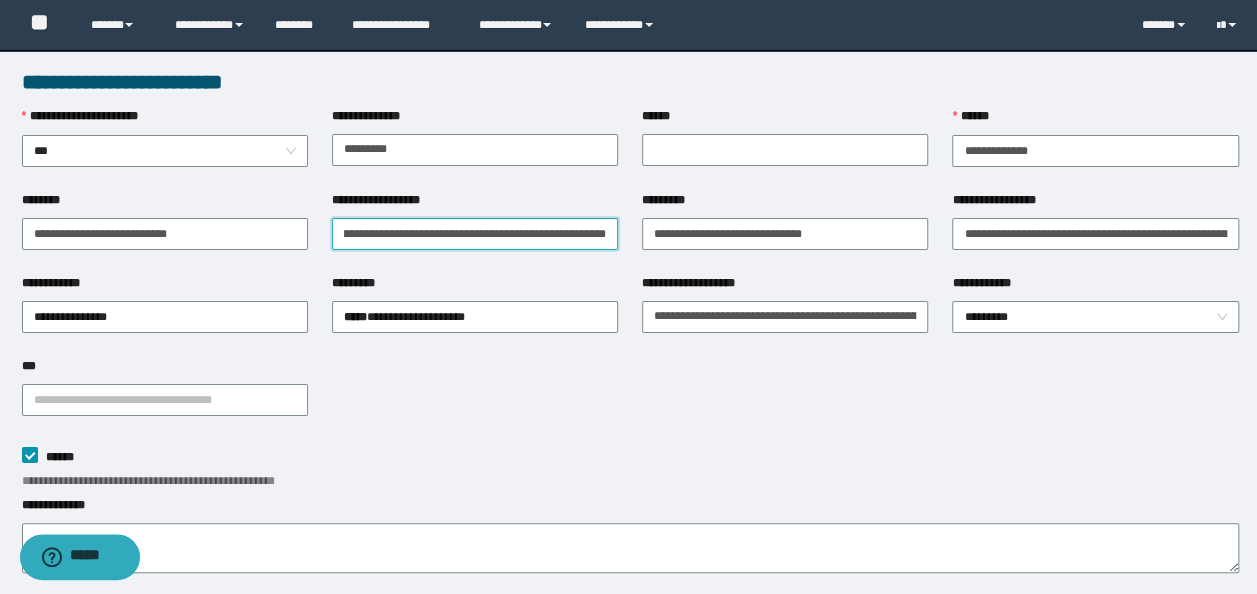 drag, startPoint x: 341, startPoint y: 237, endPoint x: 940, endPoint y: 206, distance: 599.80164 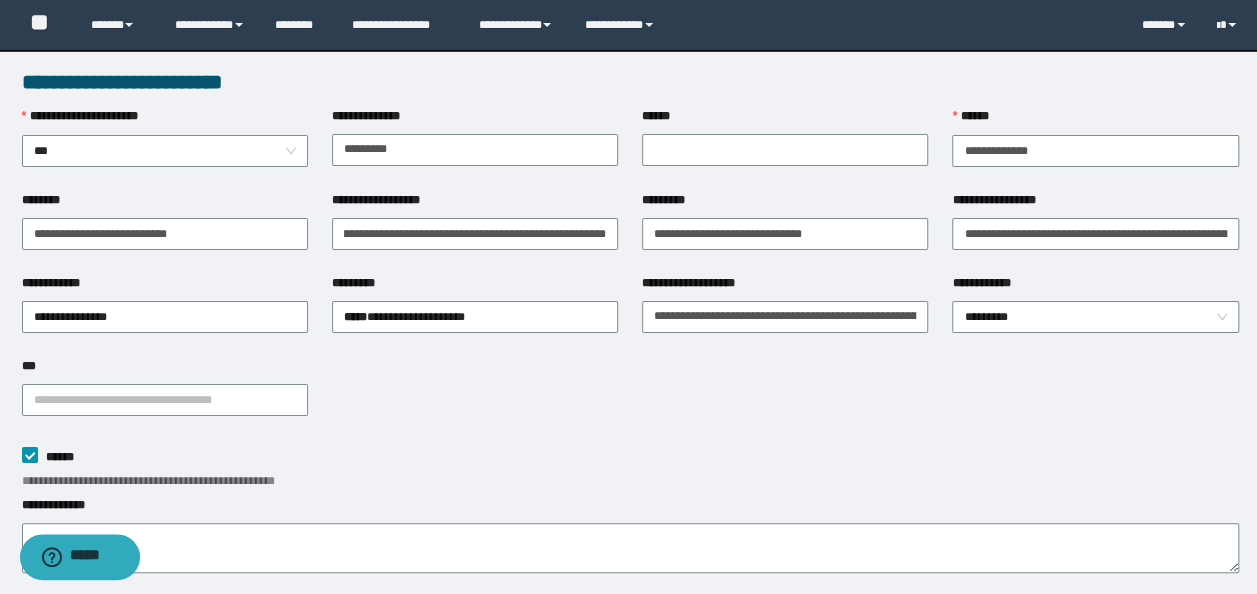 scroll, scrollTop: 0, scrollLeft: 0, axis: both 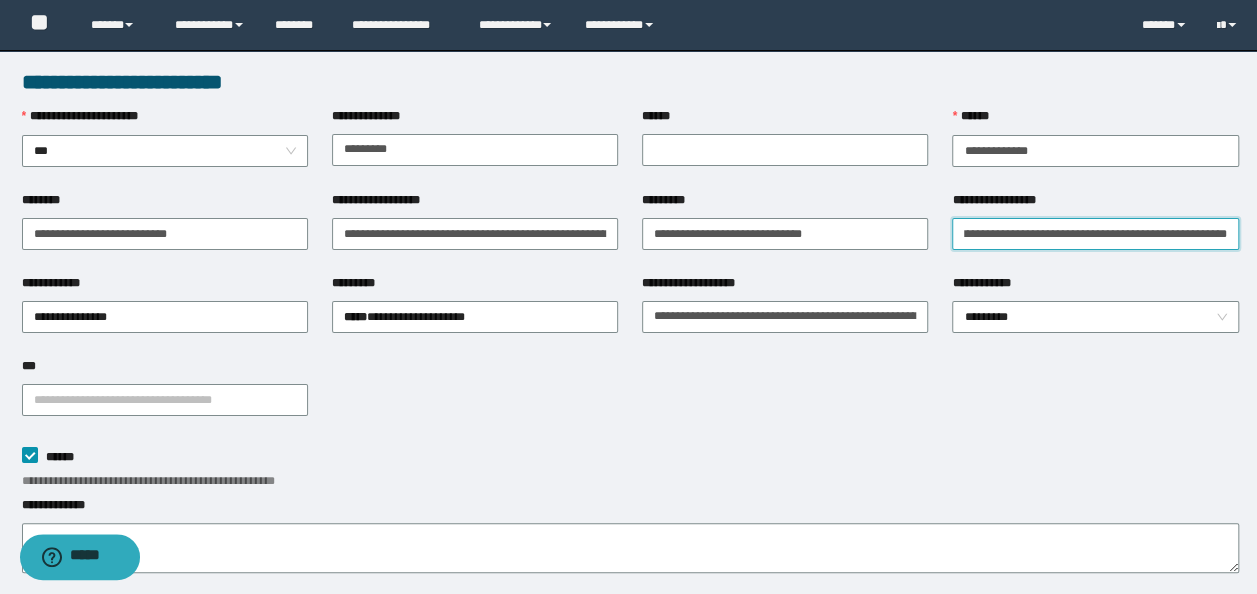 drag, startPoint x: 953, startPoint y: 240, endPoint x: 1275, endPoint y: 206, distance: 323.79007 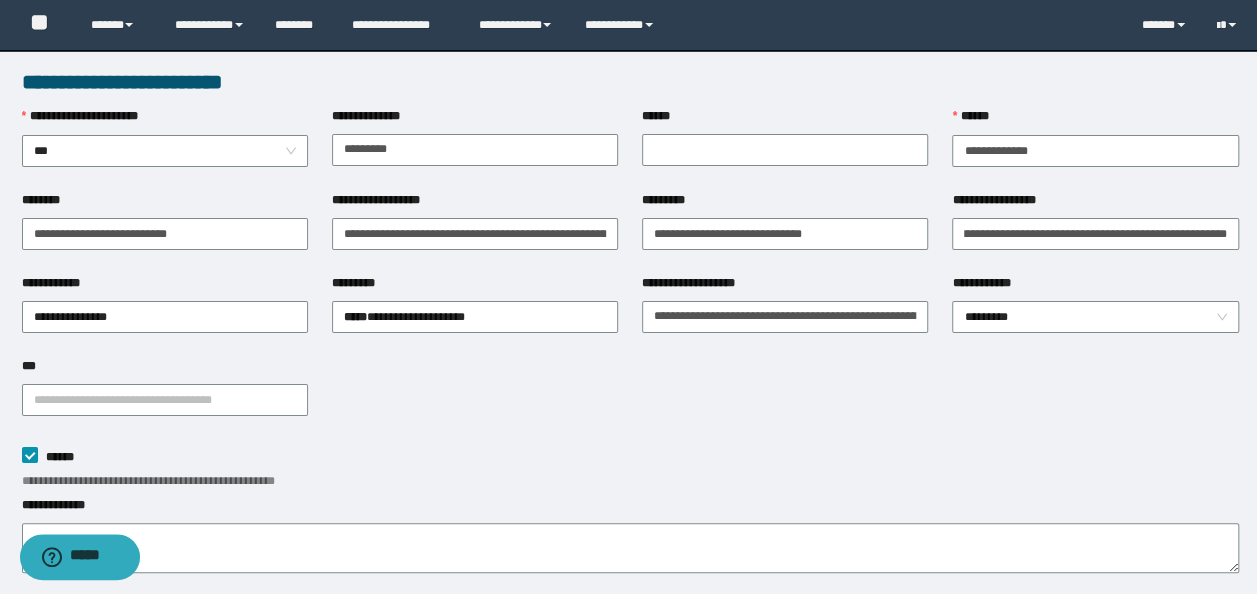 scroll, scrollTop: 0, scrollLeft: 0, axis: both 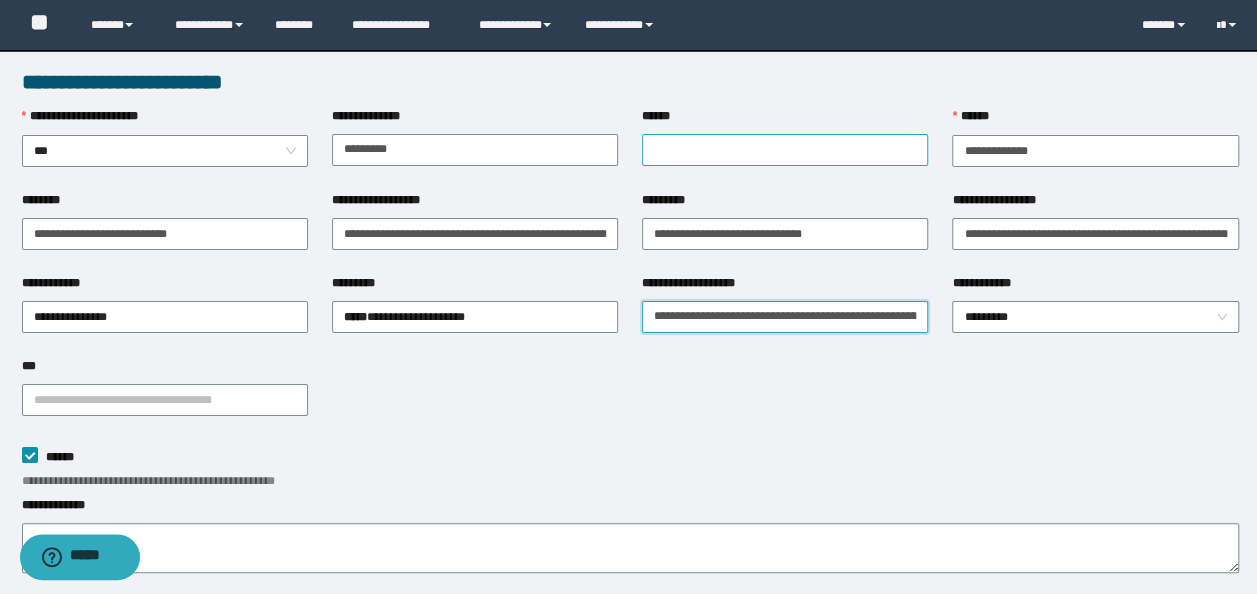 type on "**********" 